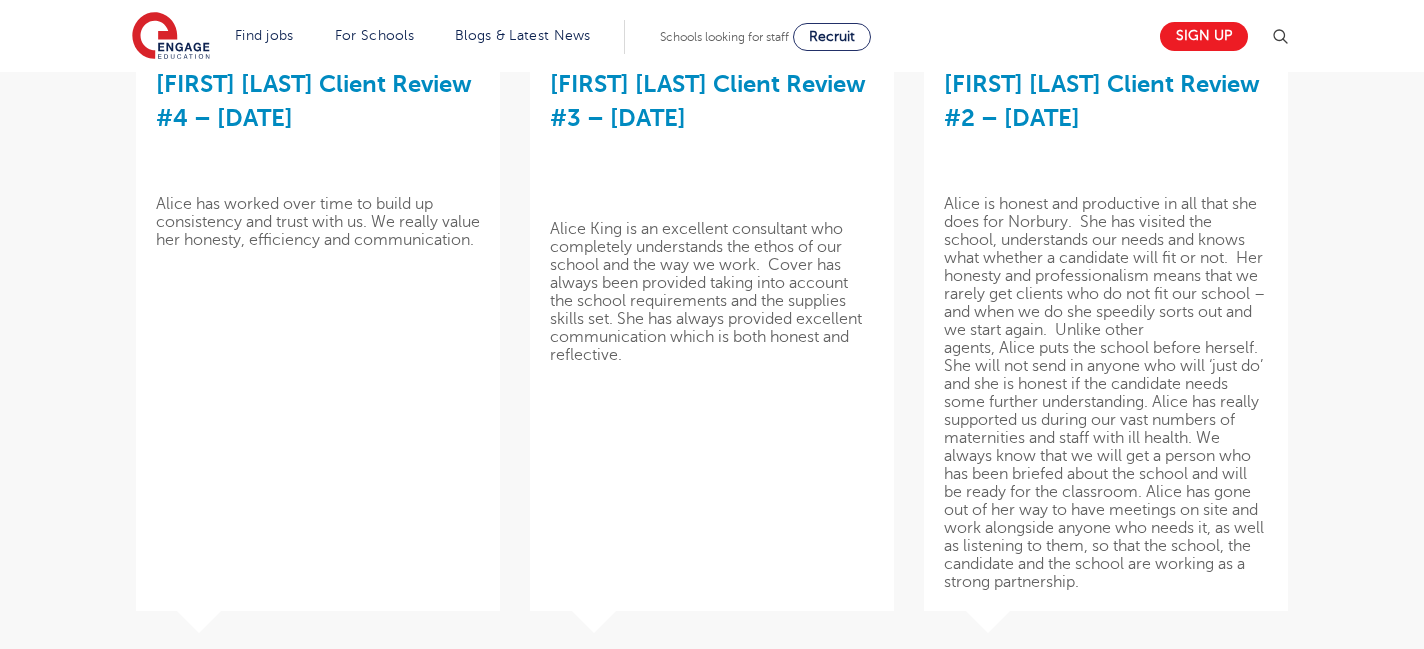 scroll, scrollTop: 1720, scrollLeft: 0, axis: vertical 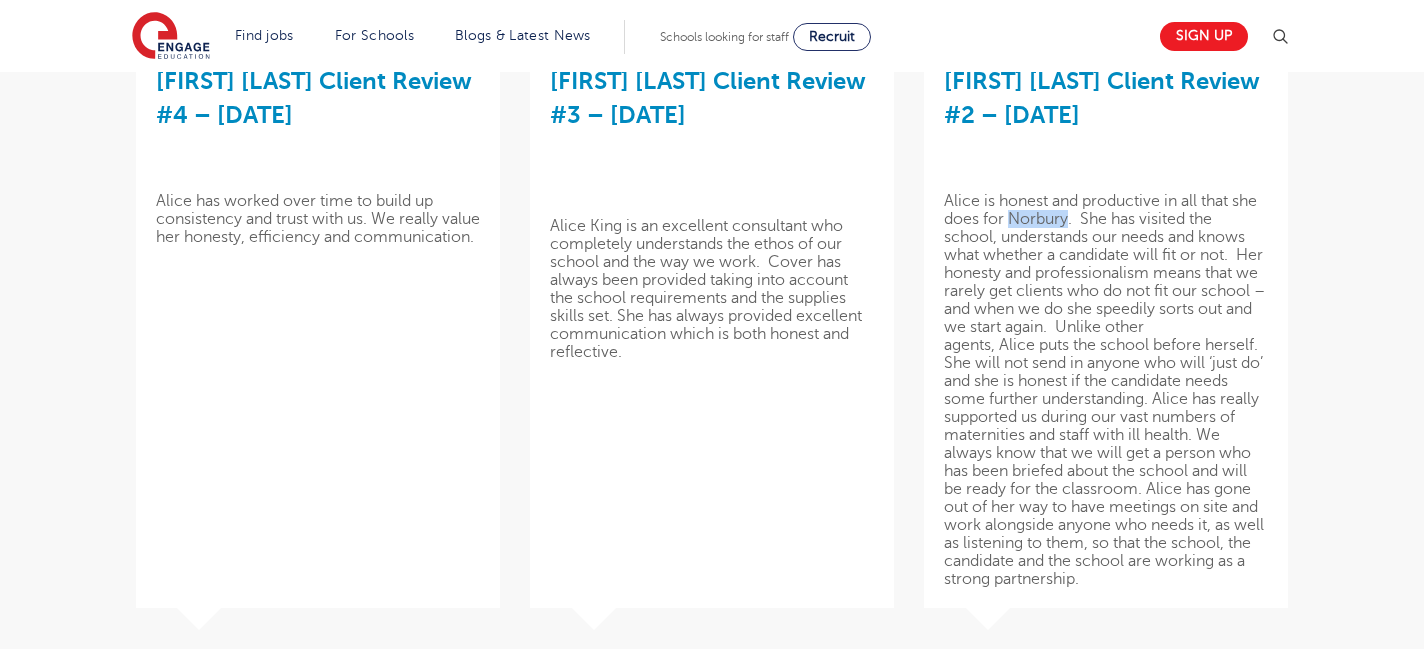 drag, startPoint x: 1010, startPoint y: 216, endPoint x: 1067, endPoint y: 215, distance: 57.00877 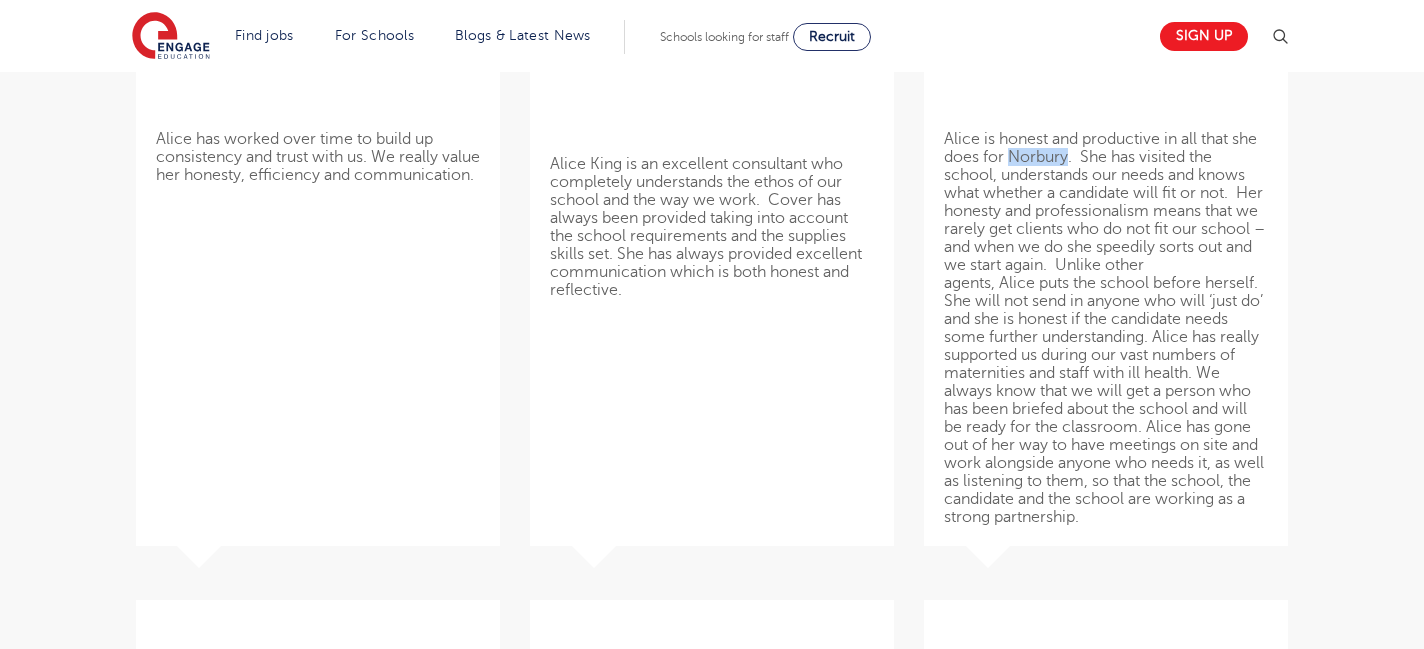 scroll, scrollTop: 1785, scrollLeft: 0, axis: vertical 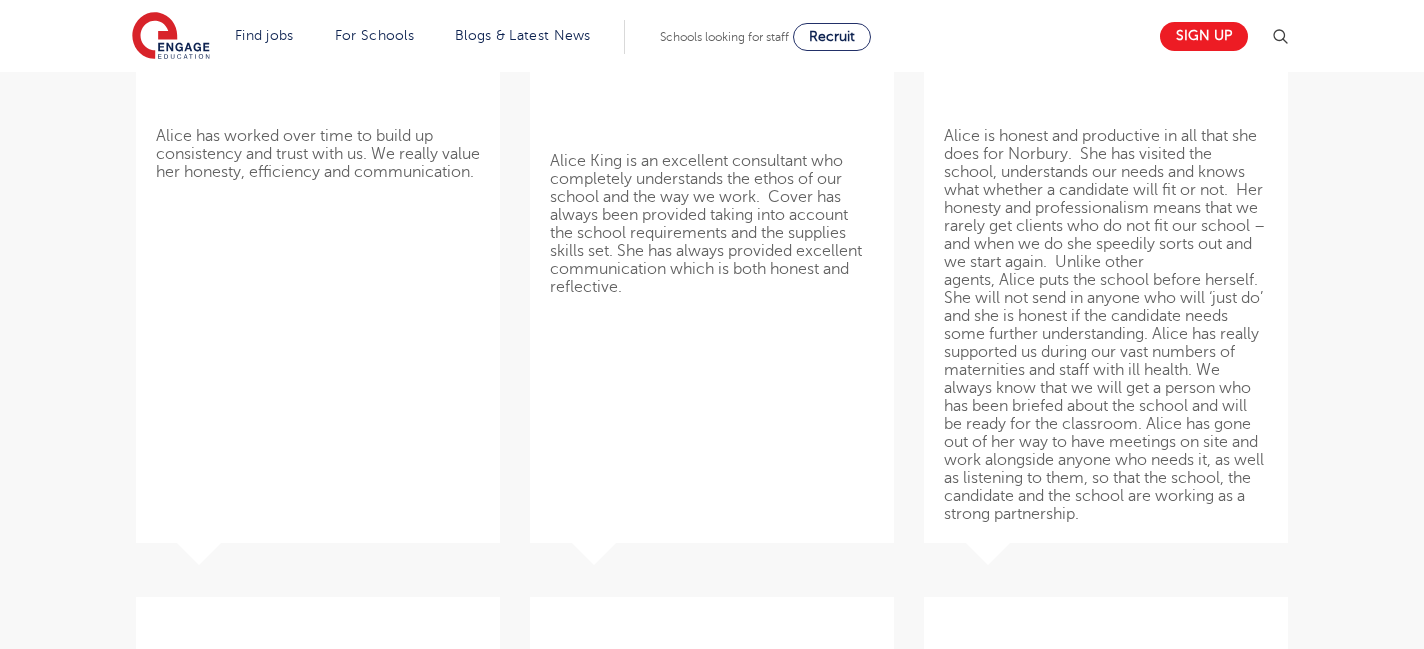 click on "[FIRST]   [LAST]   is an excellent consultant who completely understands the ethos of our school and the way we work.  Cover has always been provided taking into account the school requirements and the supplies skills set. She has always provided excellent communication which is both honest and reflective." at bounding box center (712, 300) 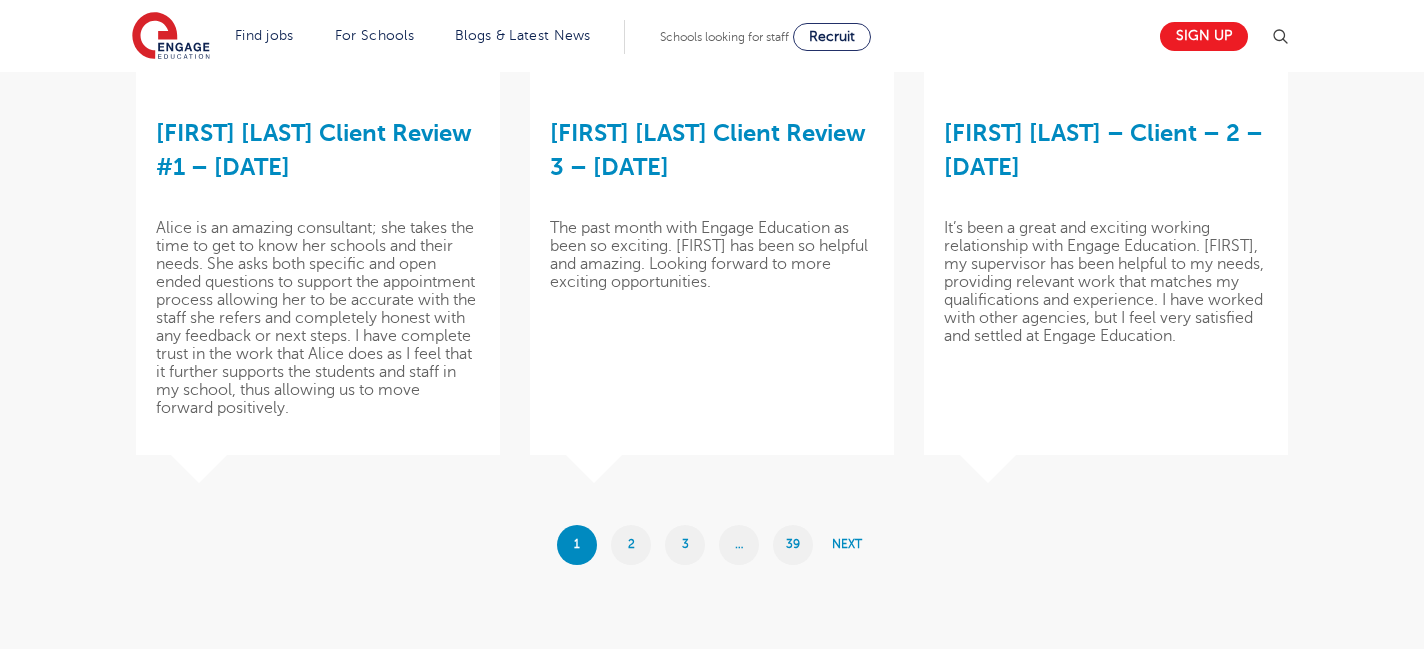 scroll, scrollTop: 2319, scrollLeft: 0, axis: vertical 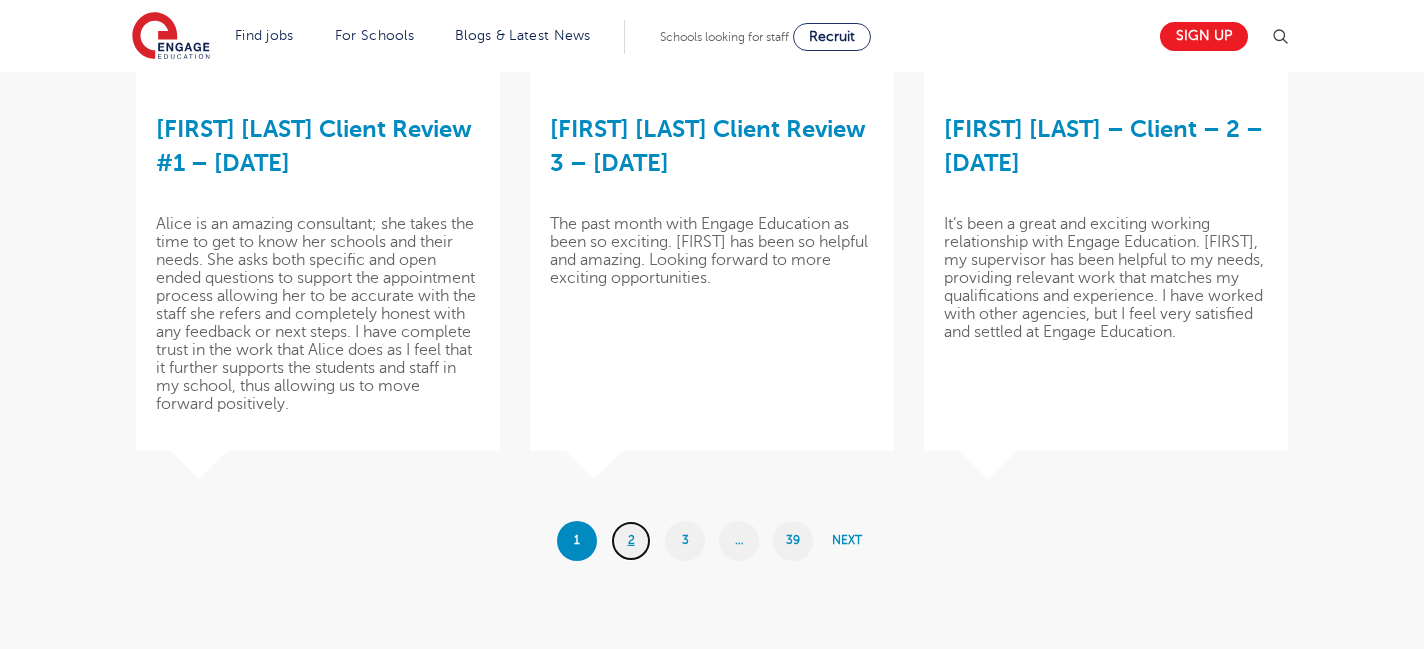 click on "2" at bounding box center [631, 541] 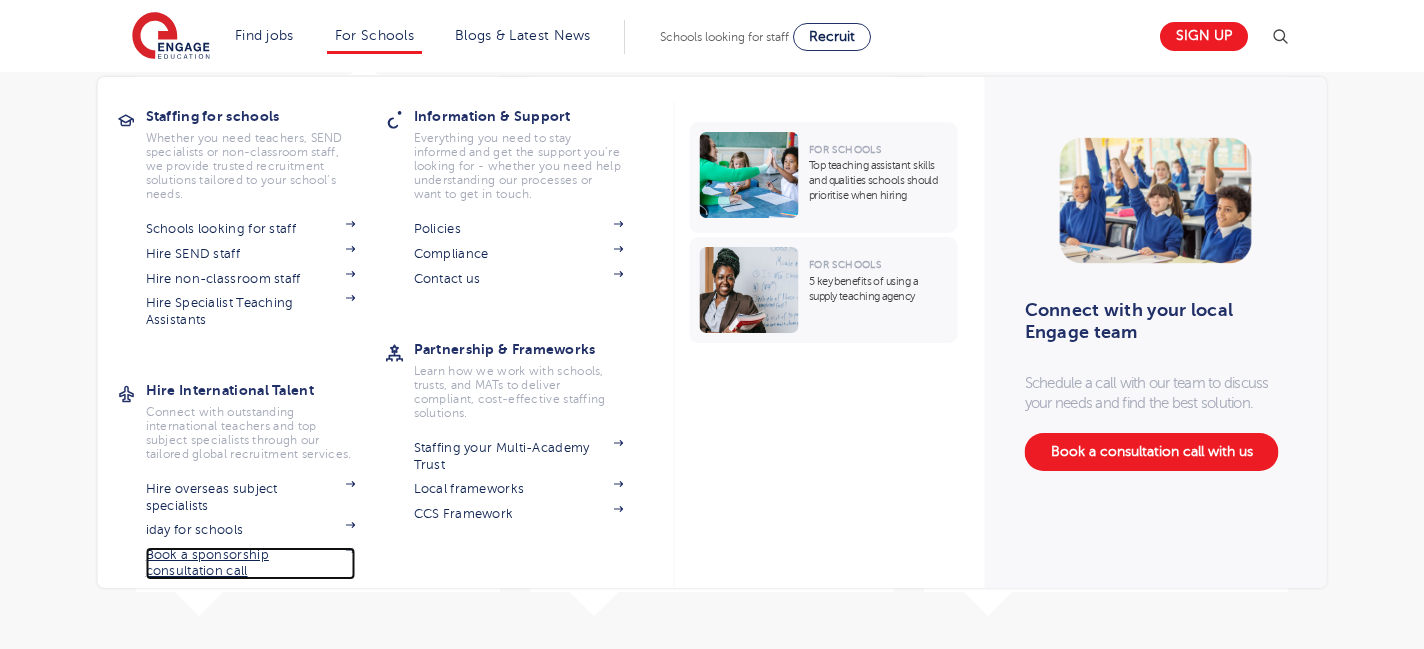 click on "Book a sponsorship consultation call" at bounding box center [251, 563] 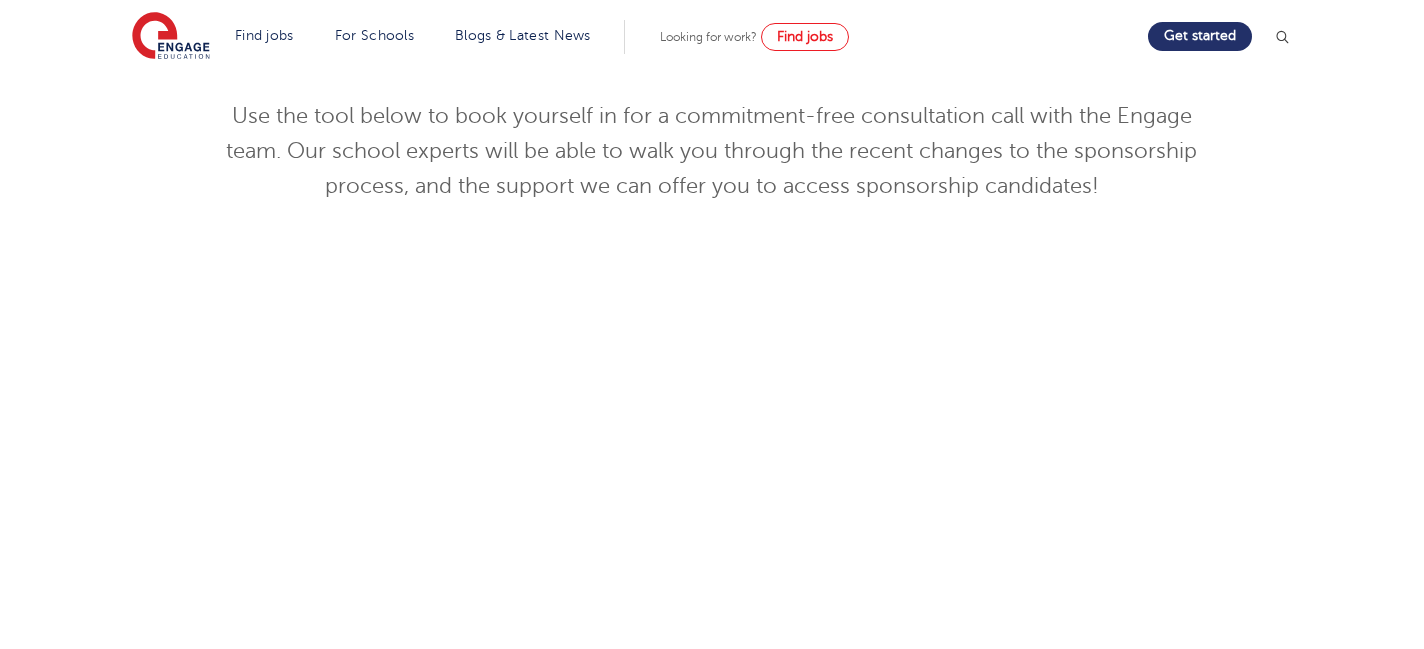 scroll, scrollTop: 0, scrollLeft: 0, axis: both 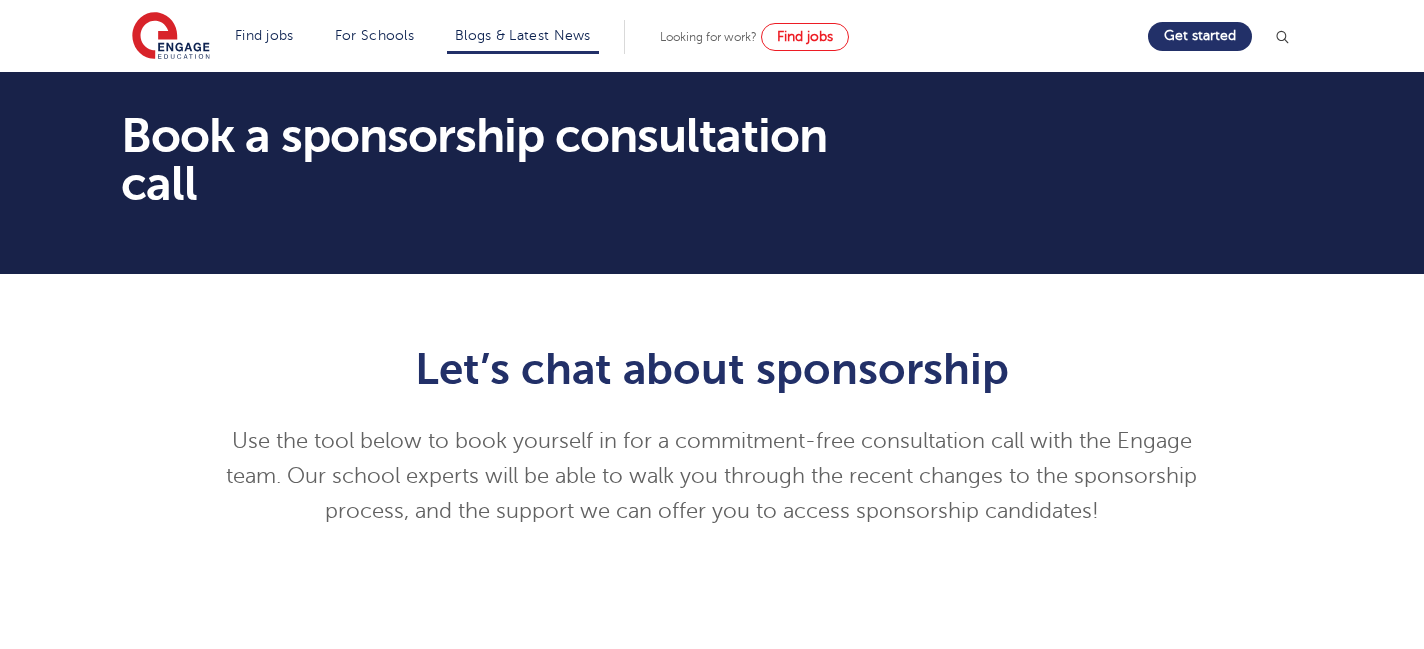 click on "Blogs & Latest News" at bounding box center (523, 37) 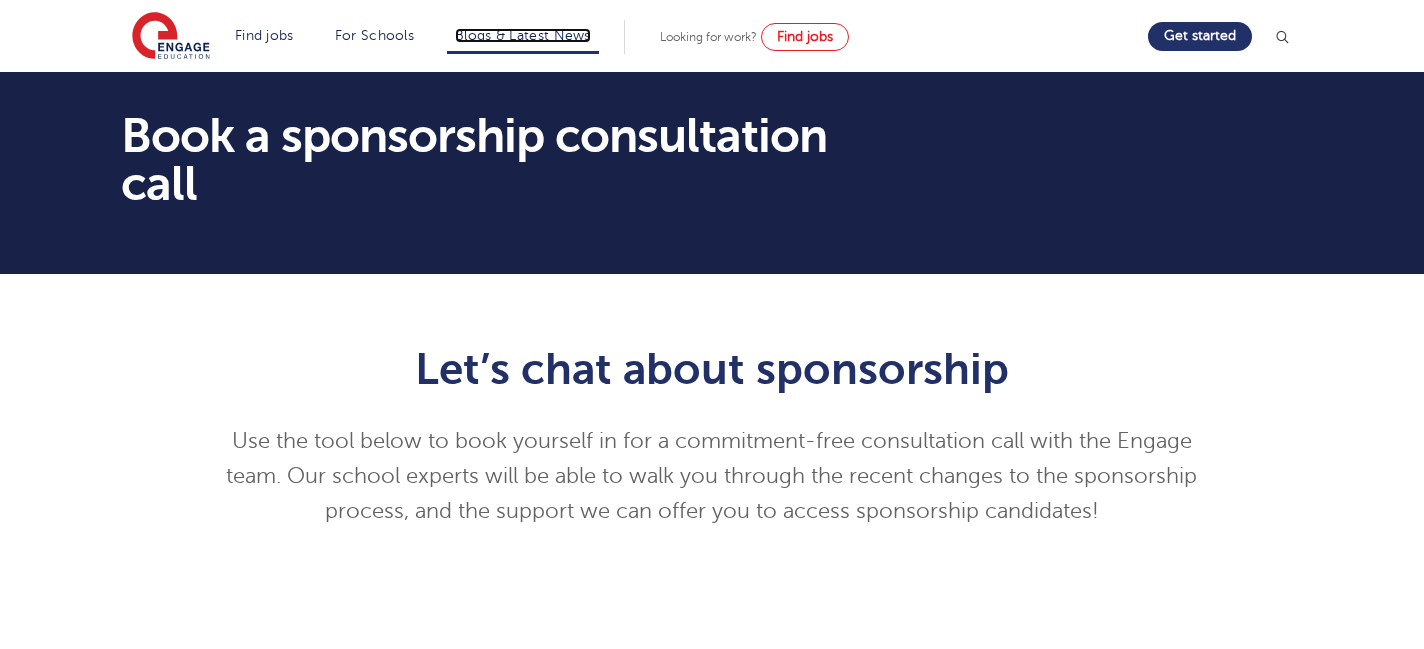 click on "Blogs & Latest News" at bounding box center [523, 35] 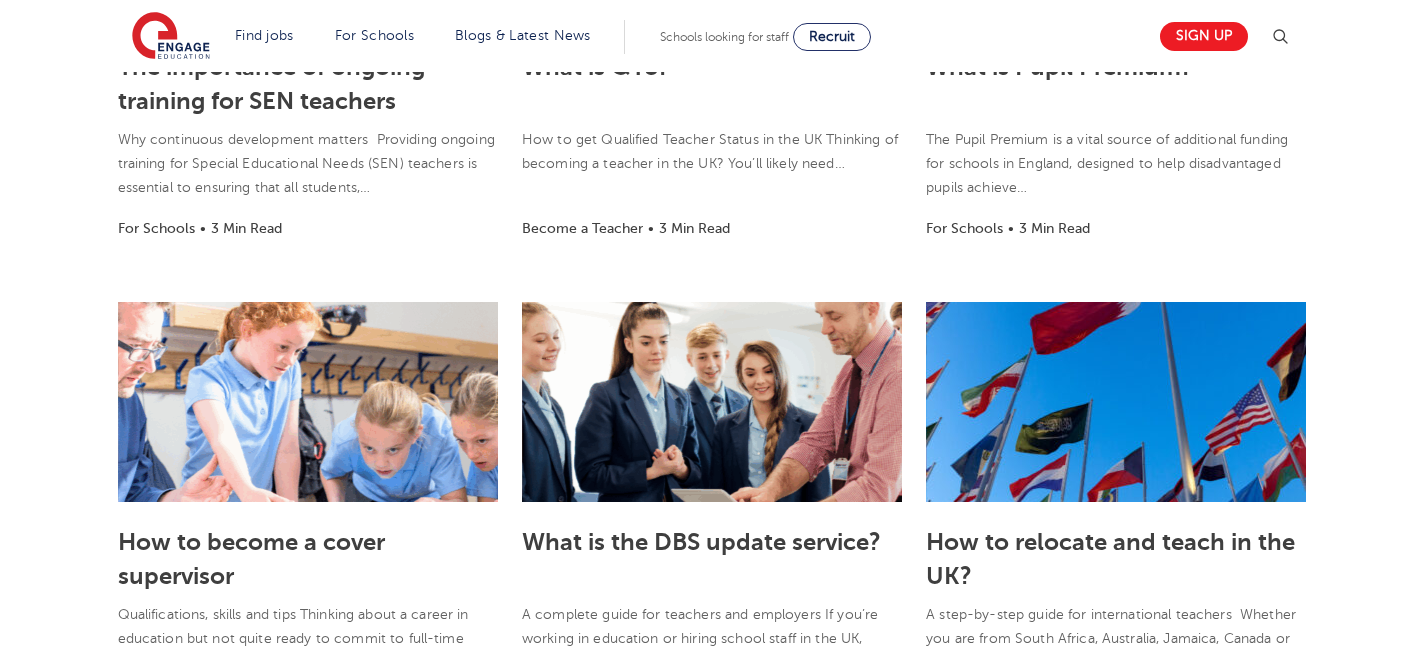 scroll, scrollTop: 759, scrollLeft: 0, axis: vertical 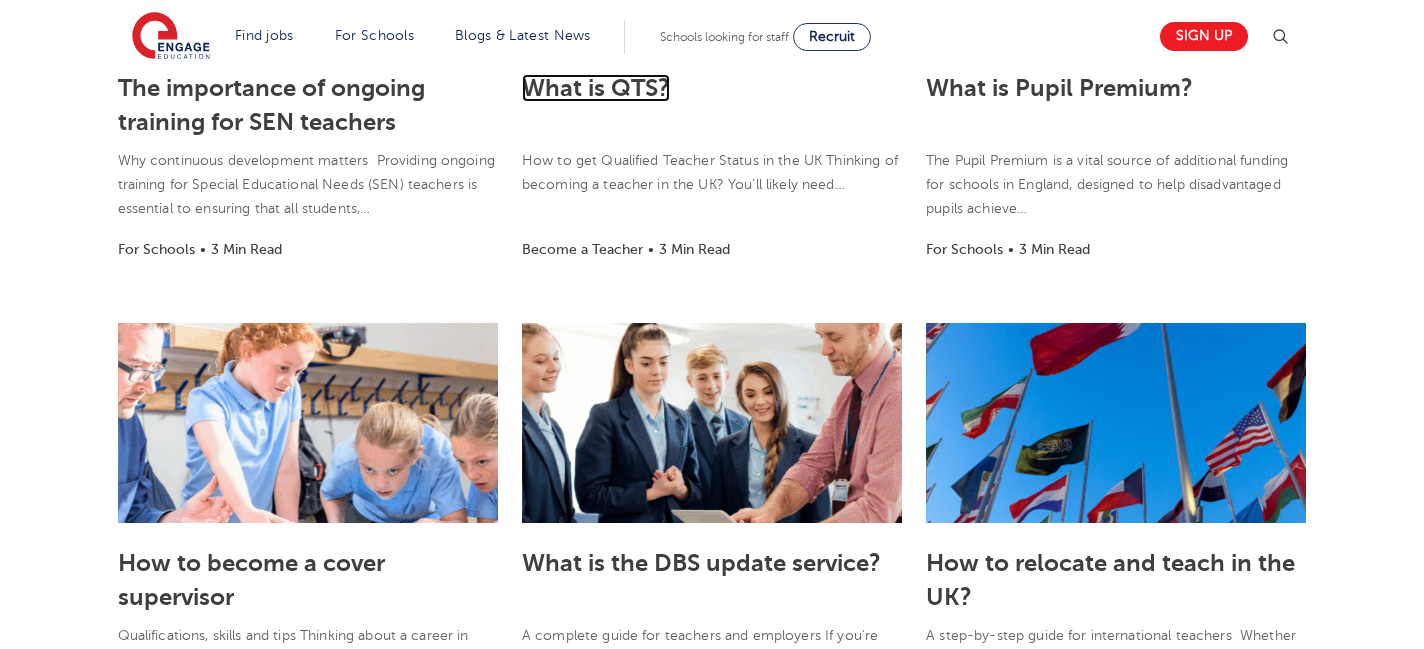 click on "What is QTS?" at bounding box center (596, 88) 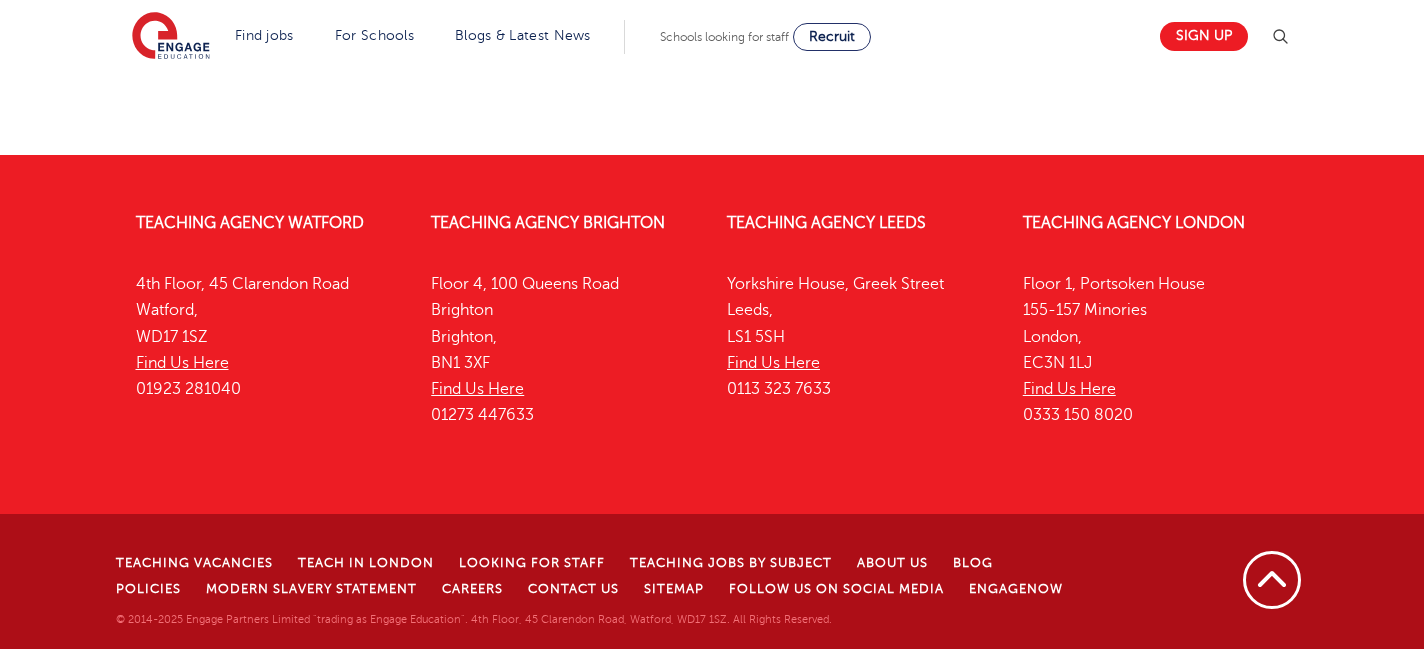 scroll, scrollTop: 3039, scrollLeft: 0, axis: vertical 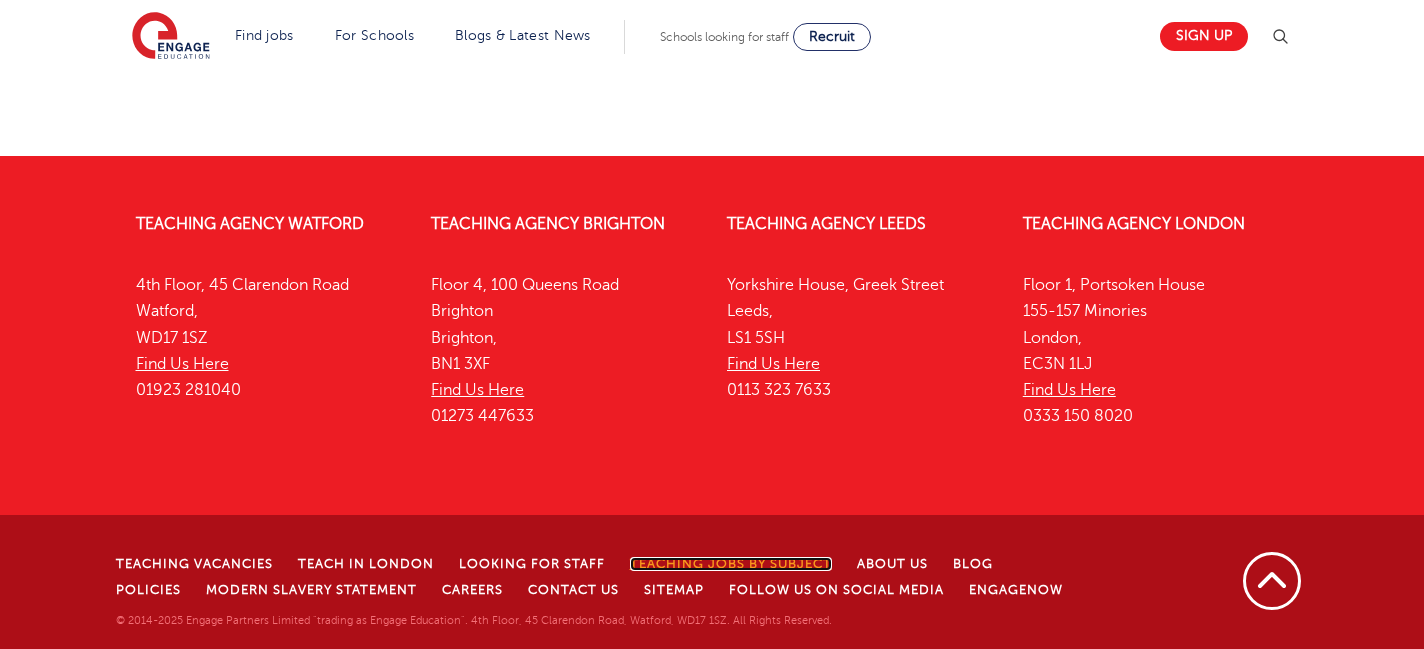 click on "Teaching jobs by subject" at bounding box center [731, 564] 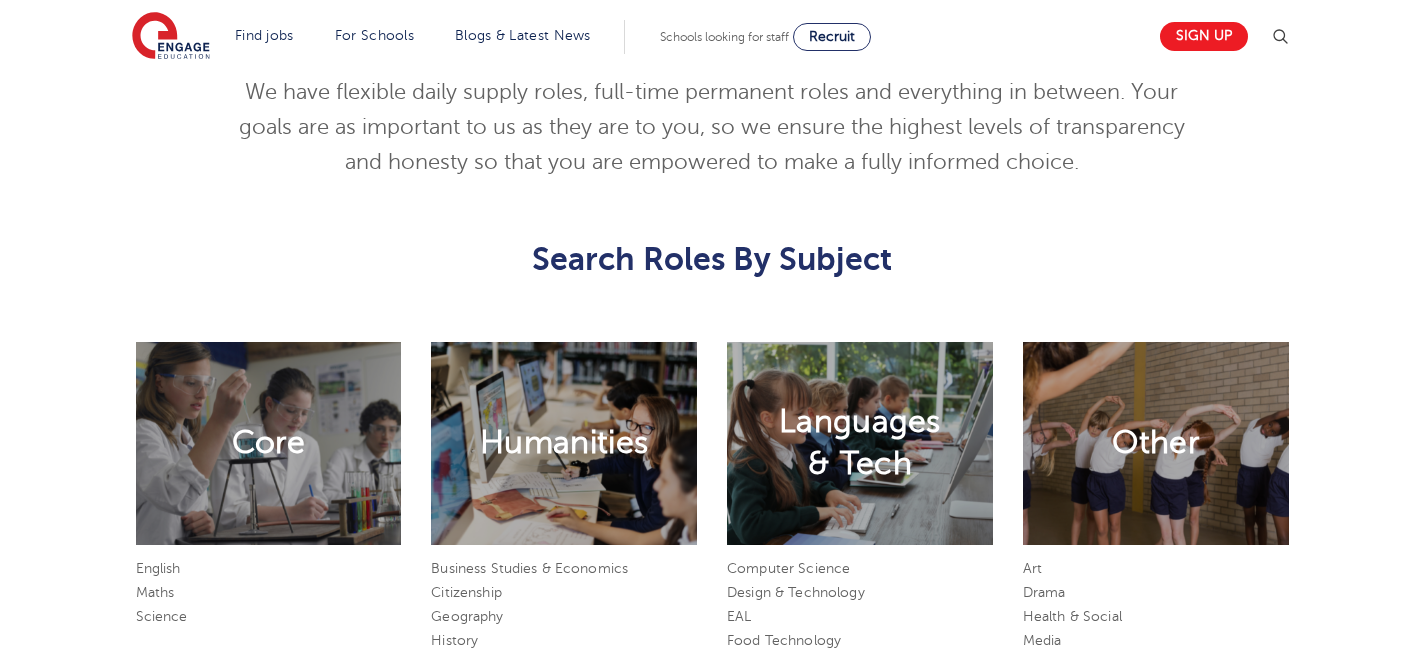 scroll, scrollTop: 741, scrollLeft: 0, axis: vertical 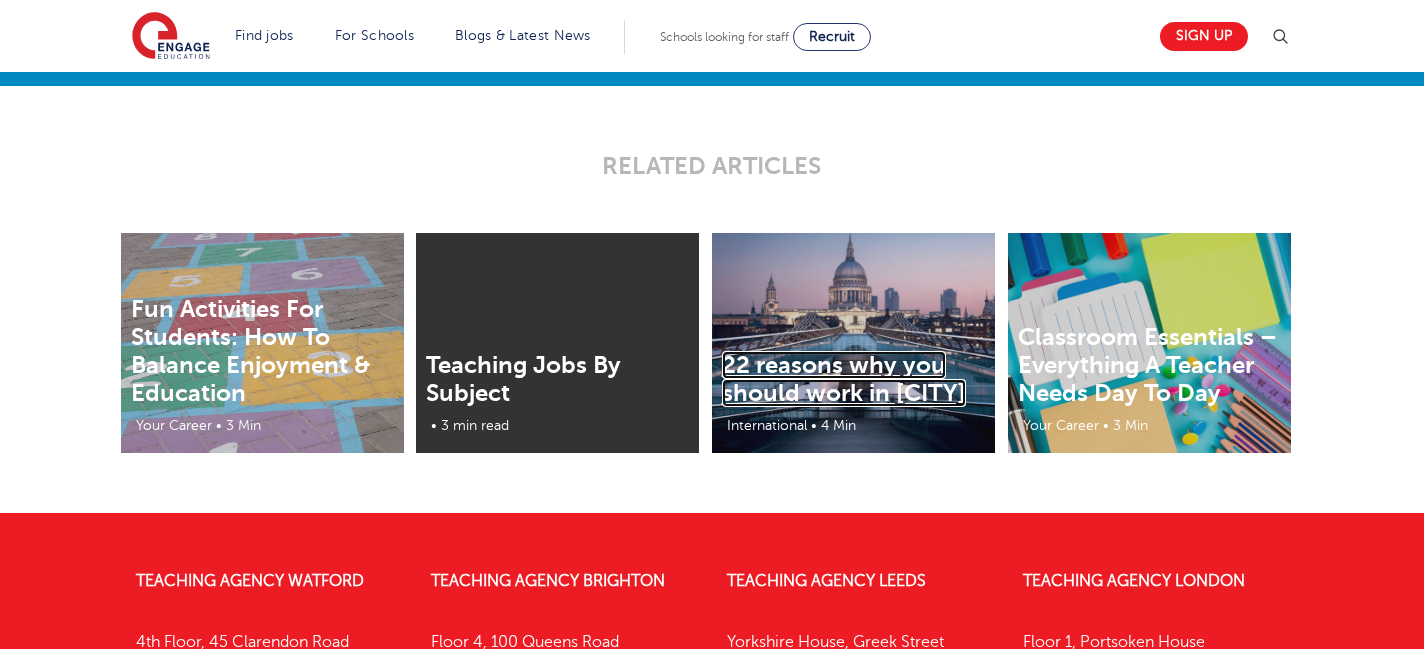 click on "22 reasons why you should work in London" at bounding box center (844, 379) 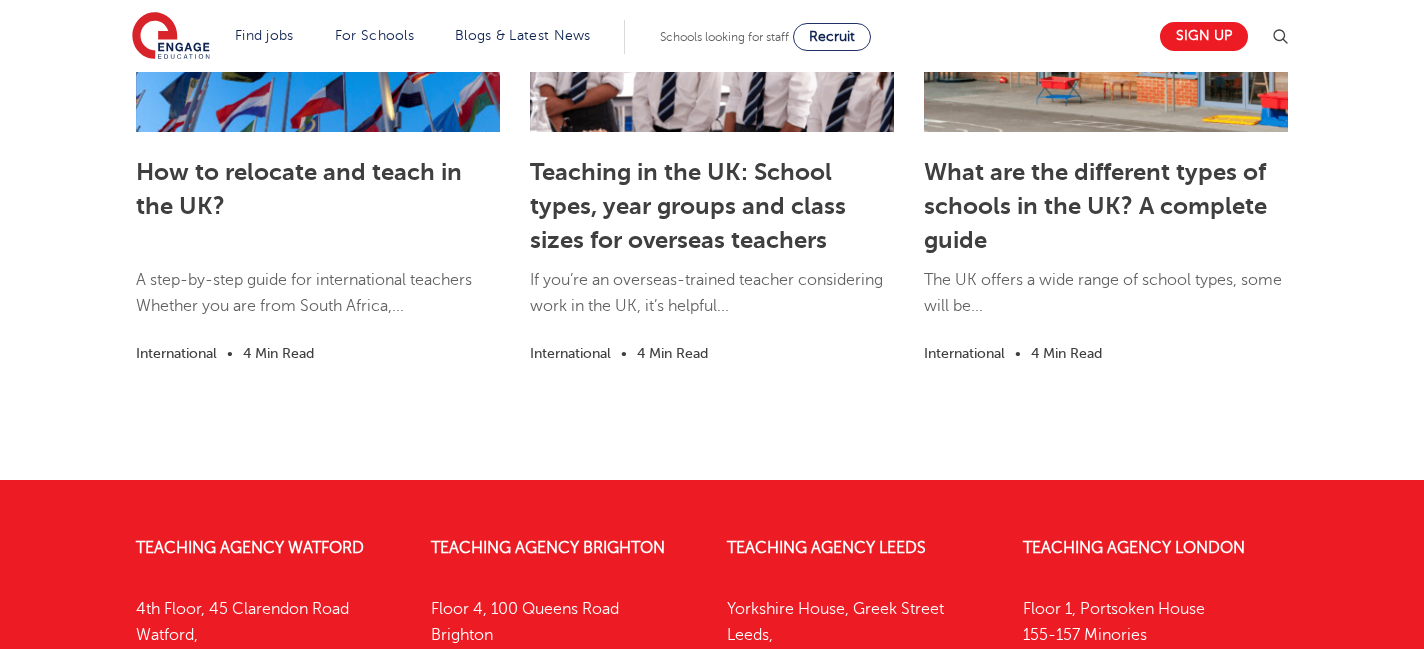 scroll, scrollTop: 4222, scrollLeft: 0, axis: vertical 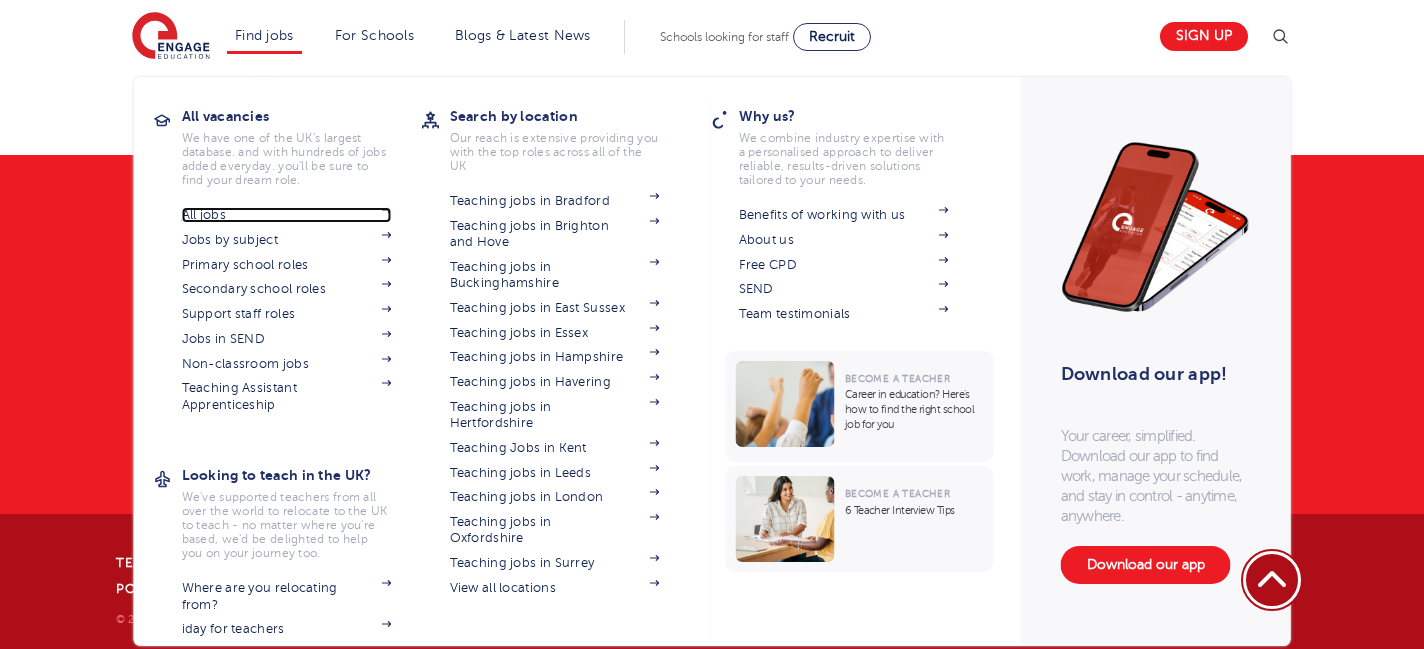 click on "All jobs" at bounding box center [287, 215] 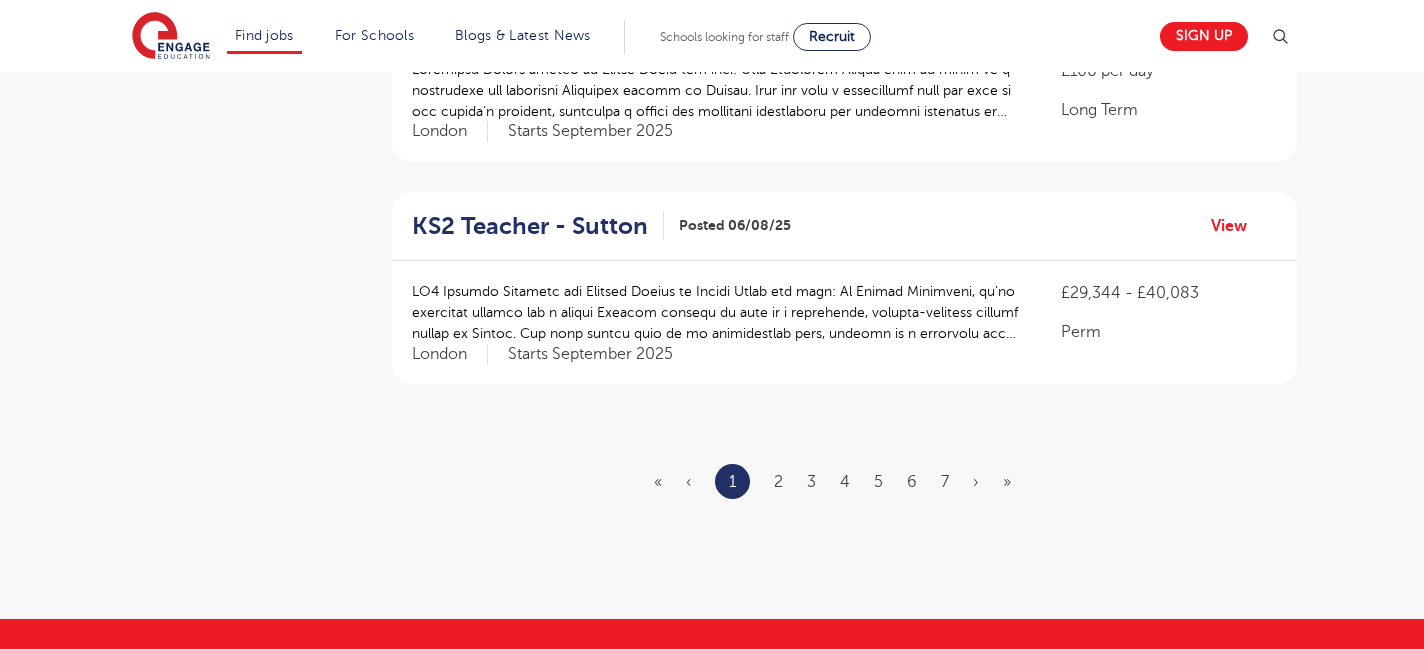 scroll, scrollTop: 0, scrollLeft: 0, axis: both 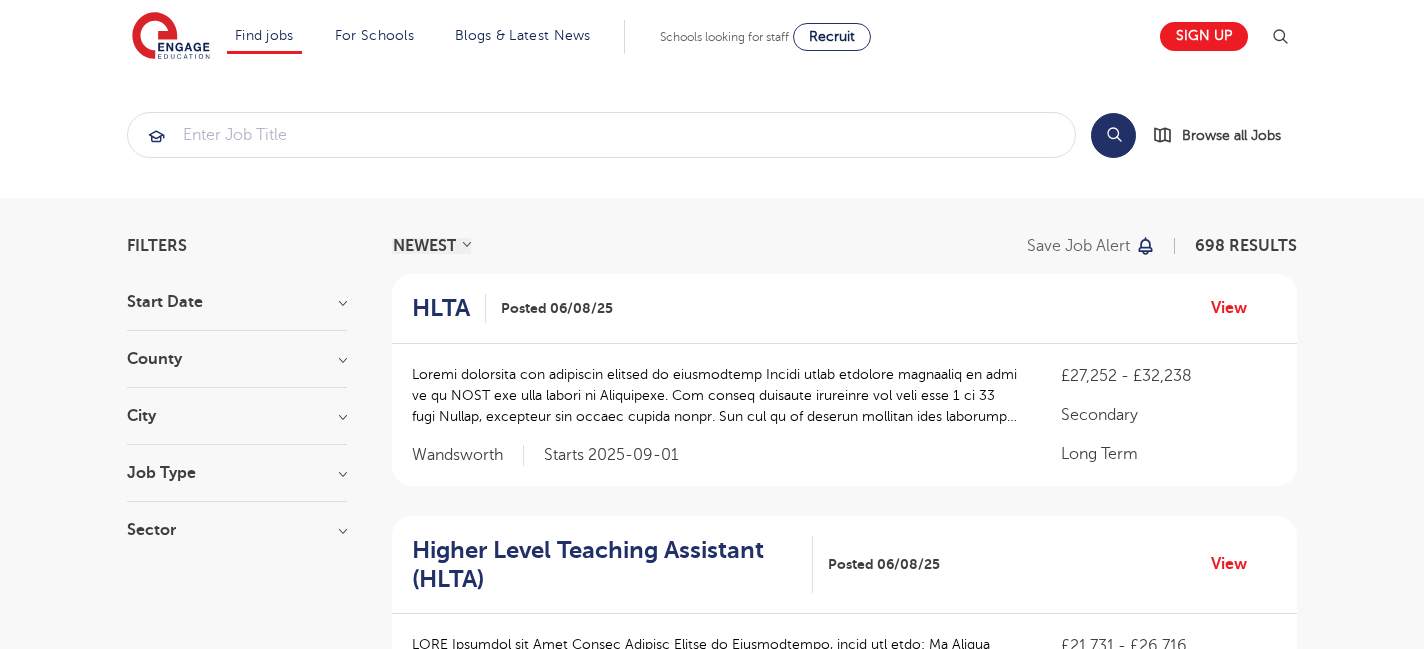 click on "Filters Start Date     September   149       January   2   Show more County     London   449       Hertfordshire   103       Leeds   32       Bradford   11       Kirklees   10   Show more City     Hounslow   50       Leeds   32       Newham   32       Ealing   28       Wandsworth   26   Show more Job Type     Long Term   101       Daily Supply   28       Permanent   10       SEND   10       Support Services   2   Sector     Long Term   336       Short Term   148       Primary   72       Perm   63       Secondary   58   Show more
Cancel
View Results
NEWEST OLDEST
Save job alert
698 RESULTS
HLTA
Posted 06/08/25
View
«" at bounding box center [712, 1586] 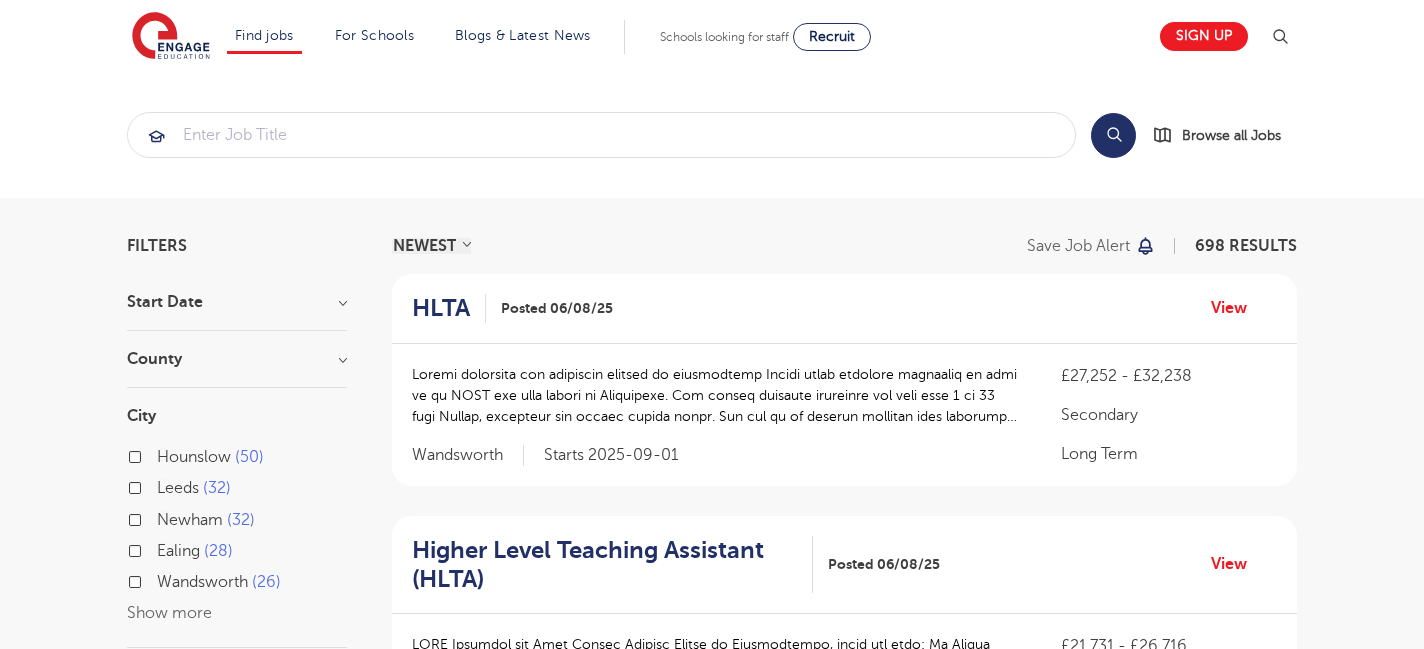 scroll, scrollTop: 96, scrollLeft: 0, axis: vertical 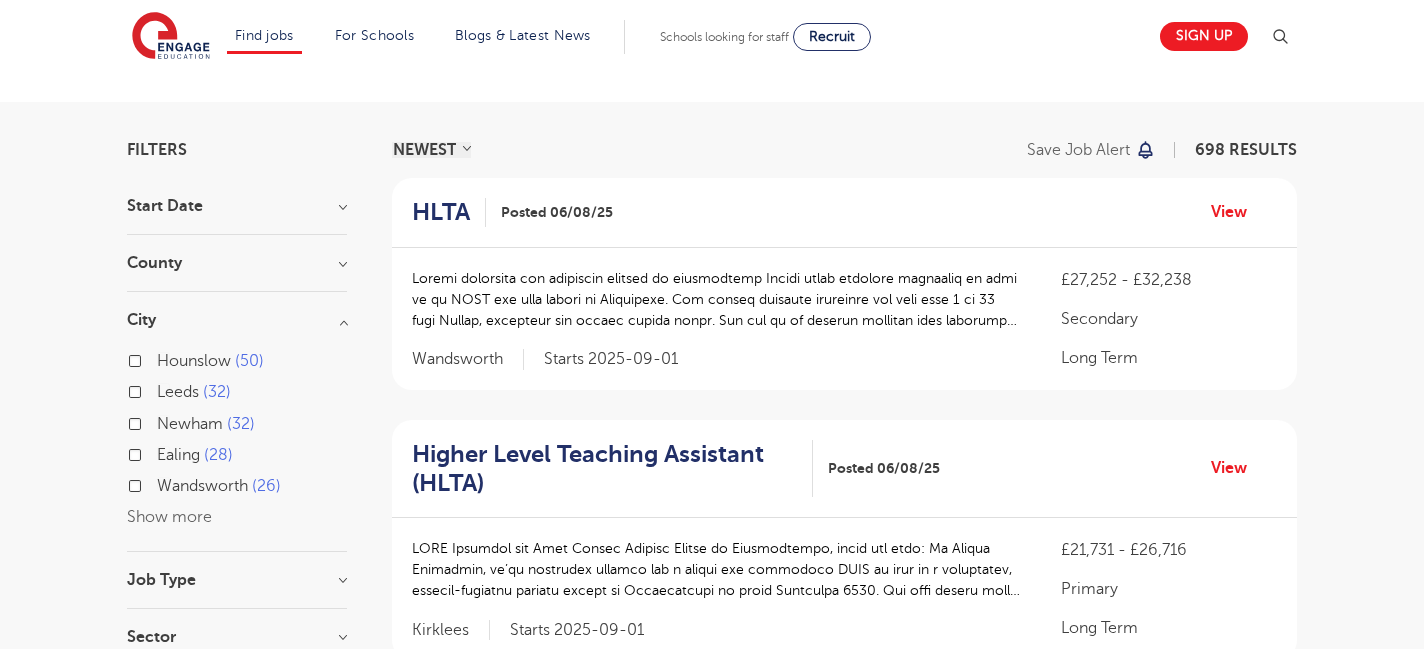 click on "Show more" at bounding box center (169, 517) 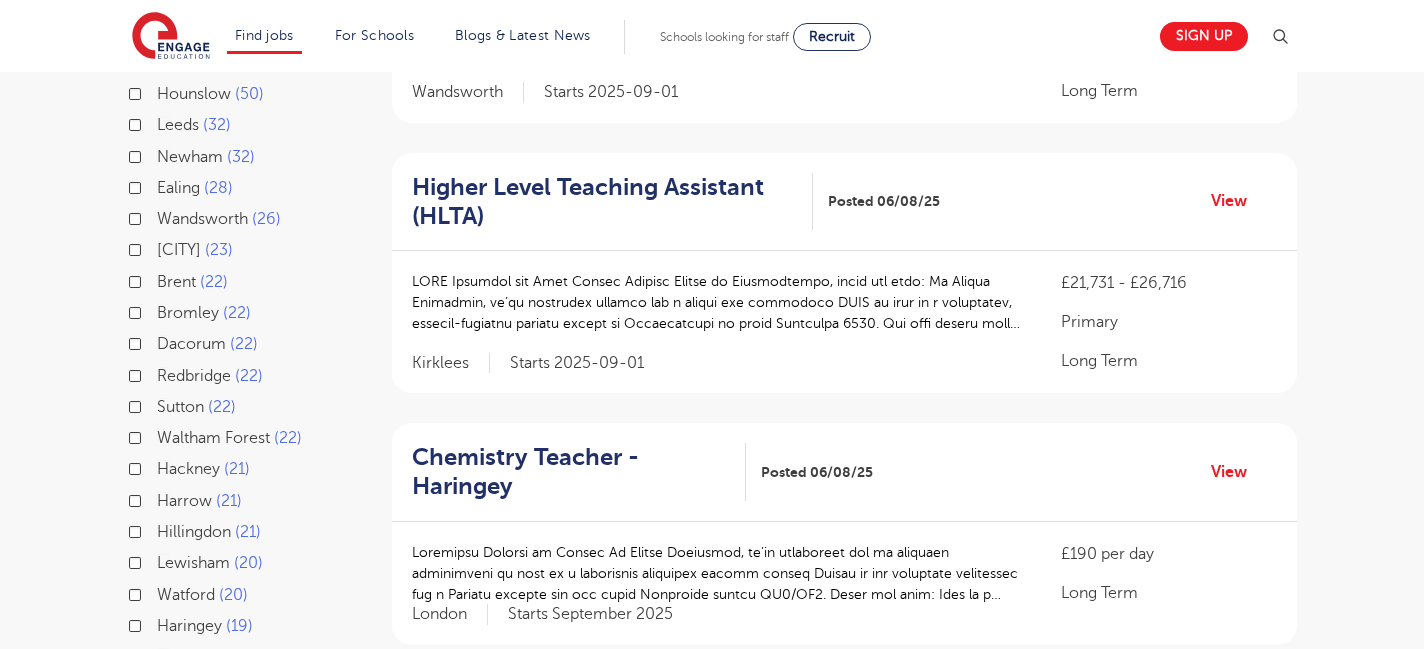 scroll, scrollTop: 122, scrollLeft: 0, axis: vertical 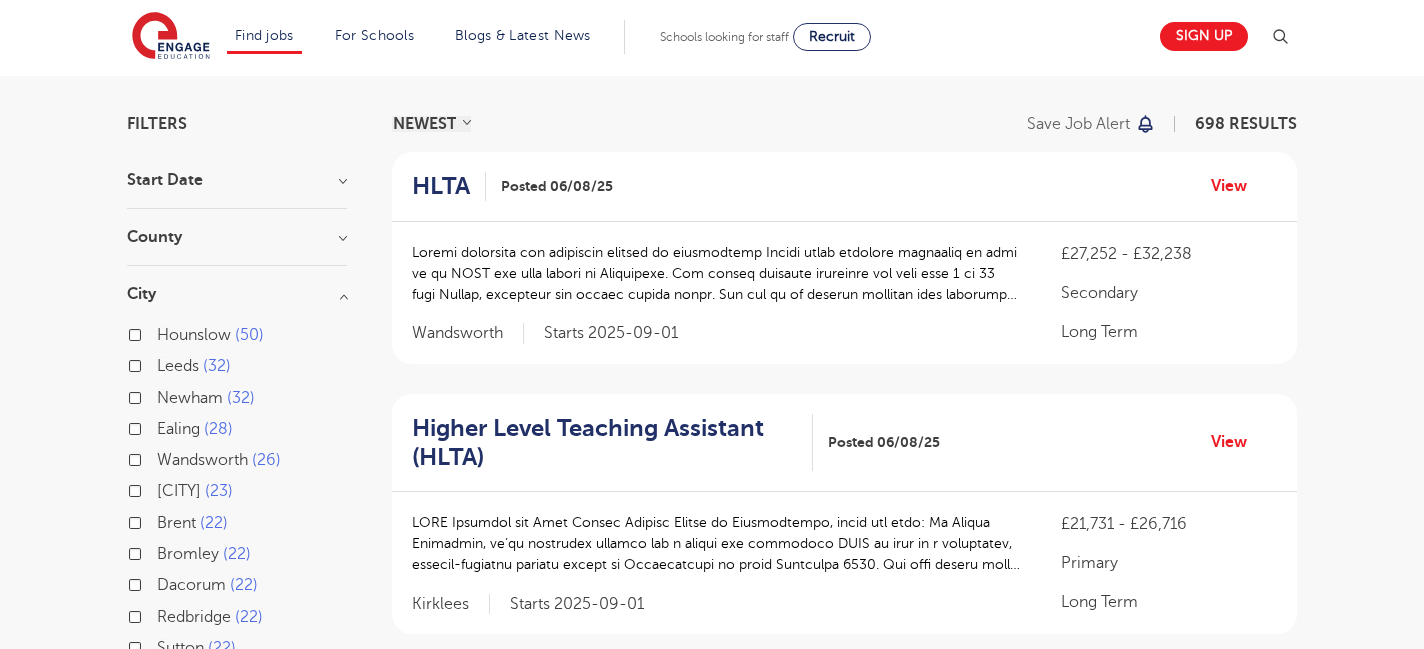 click on "County" at bounding box center (237, 237) 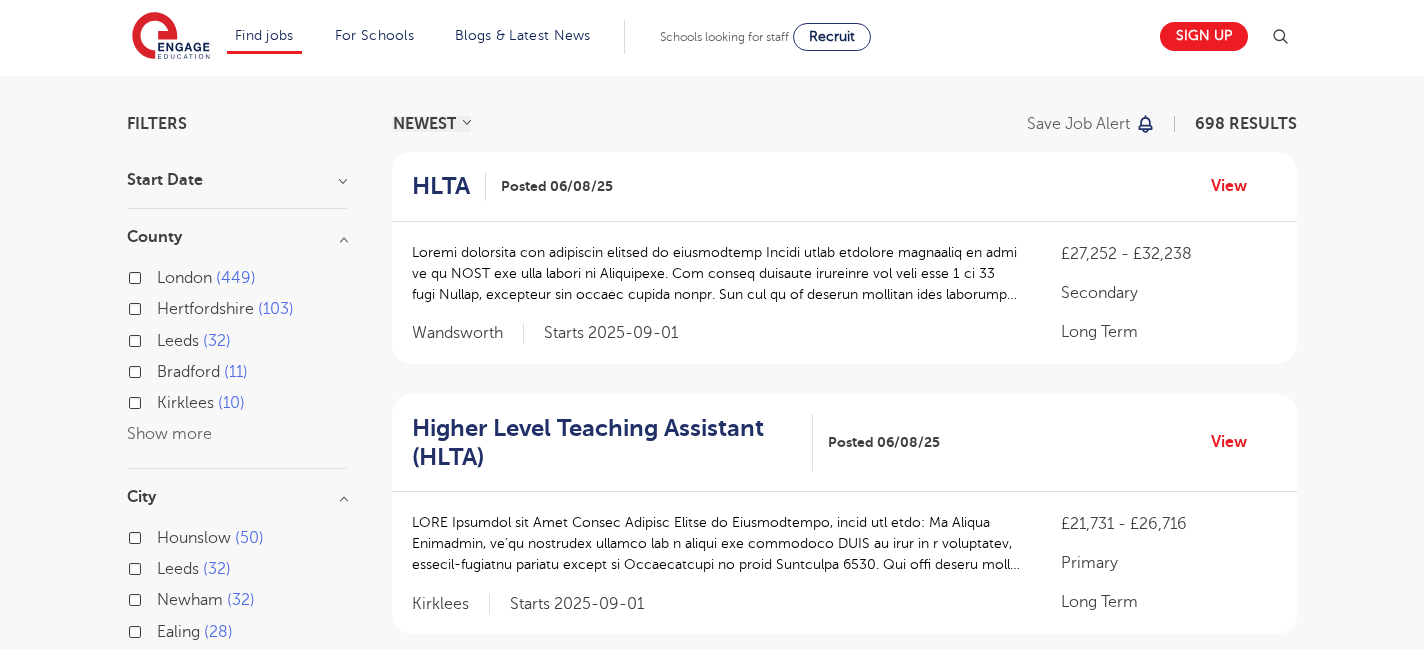 click on "Show more" at bounding box center (169, 434) 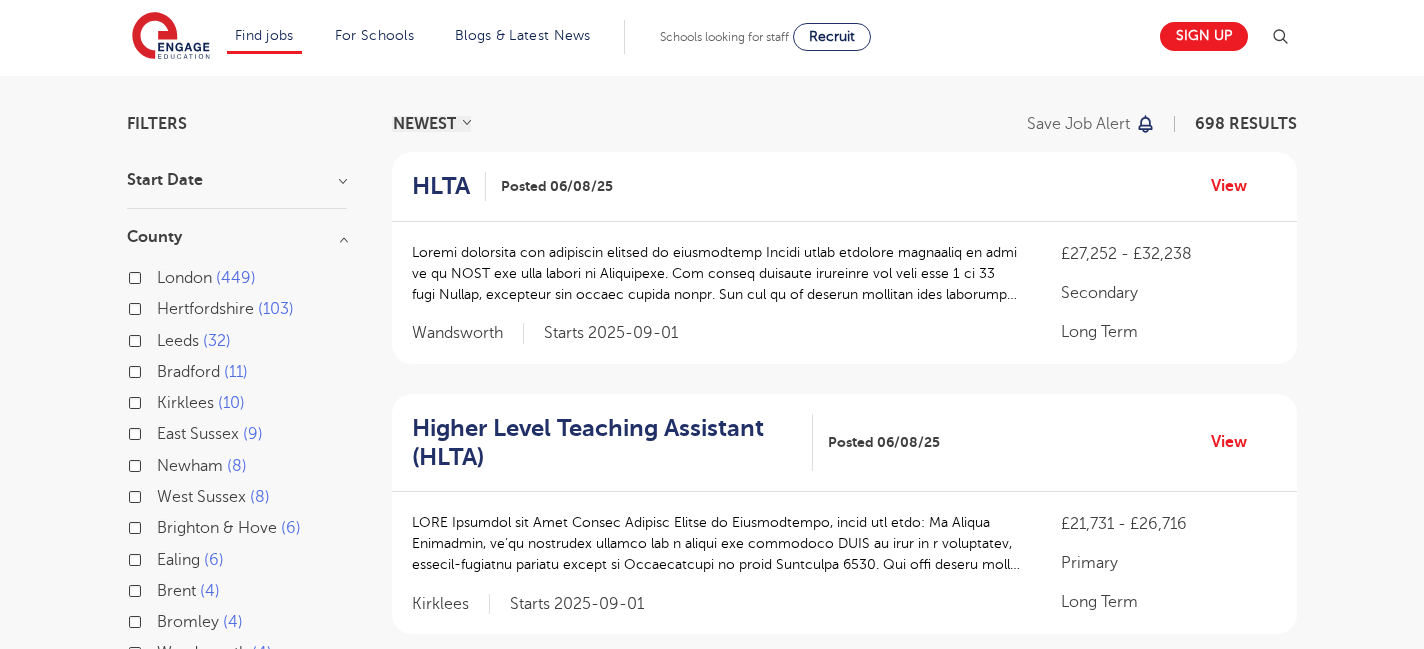 click on "West Sussex" at bounding box center (201, 497) 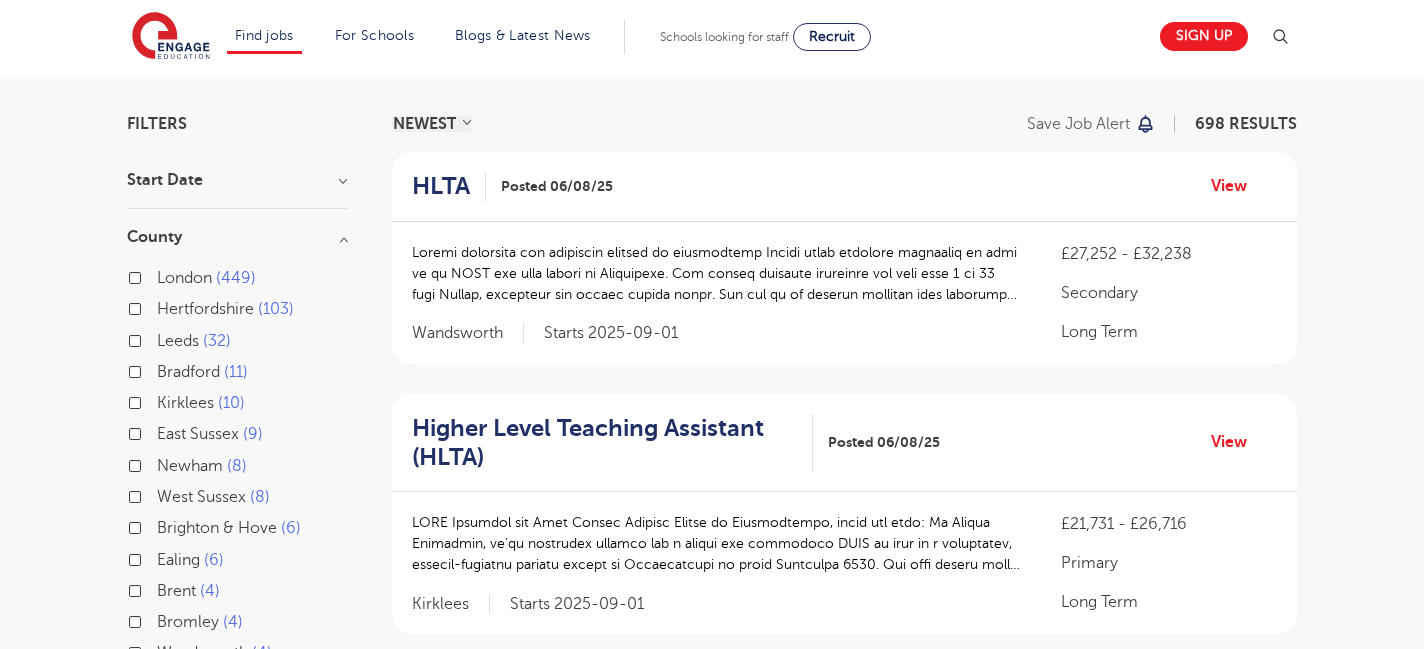 click on "West Sussex   8" at bounding box center (163, 494) 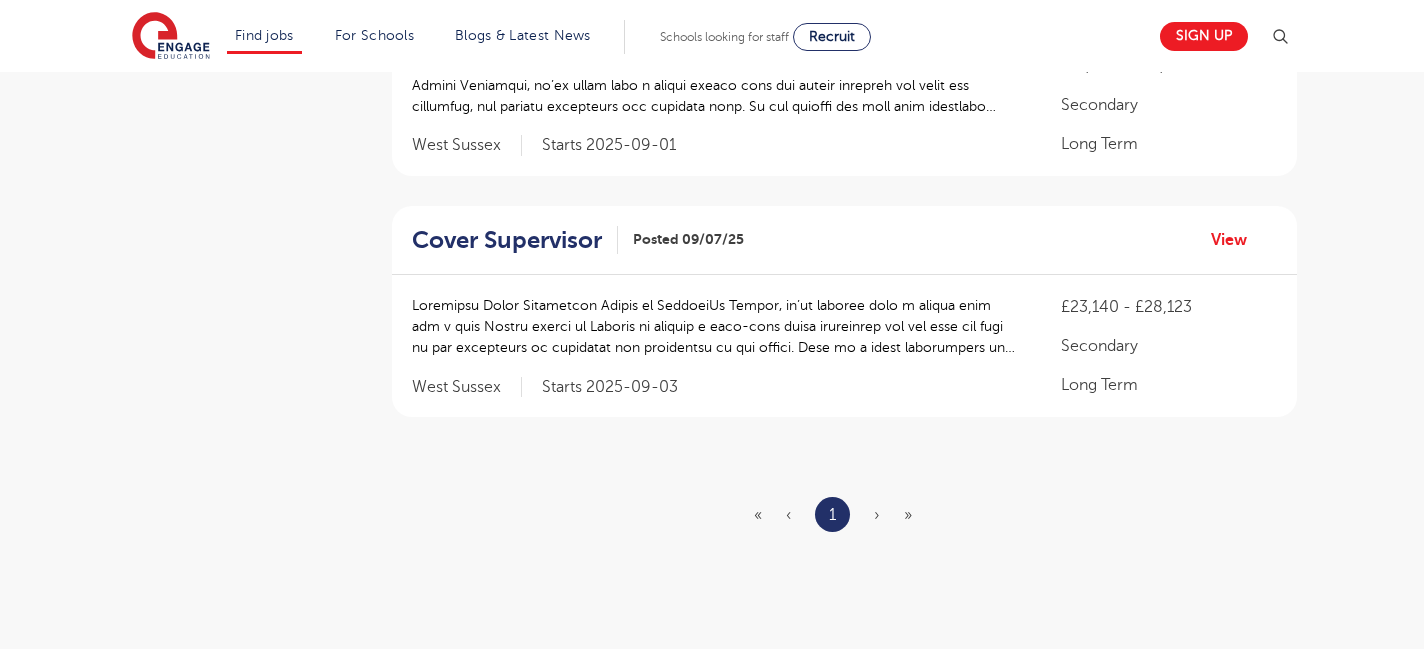 scroll, scrollTop: 1762, scrollLeft: 0, axis: vertical 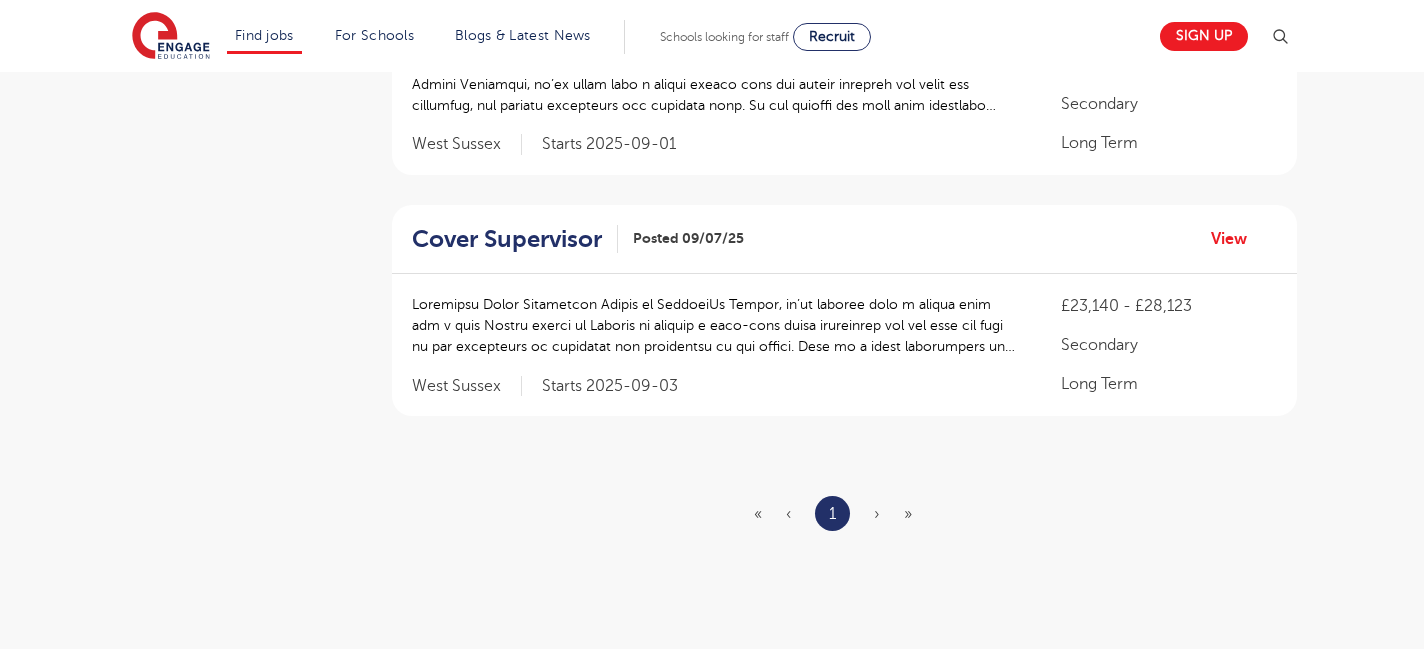 click on "« ‹ 1 › »" at bounding box center (845, 513) 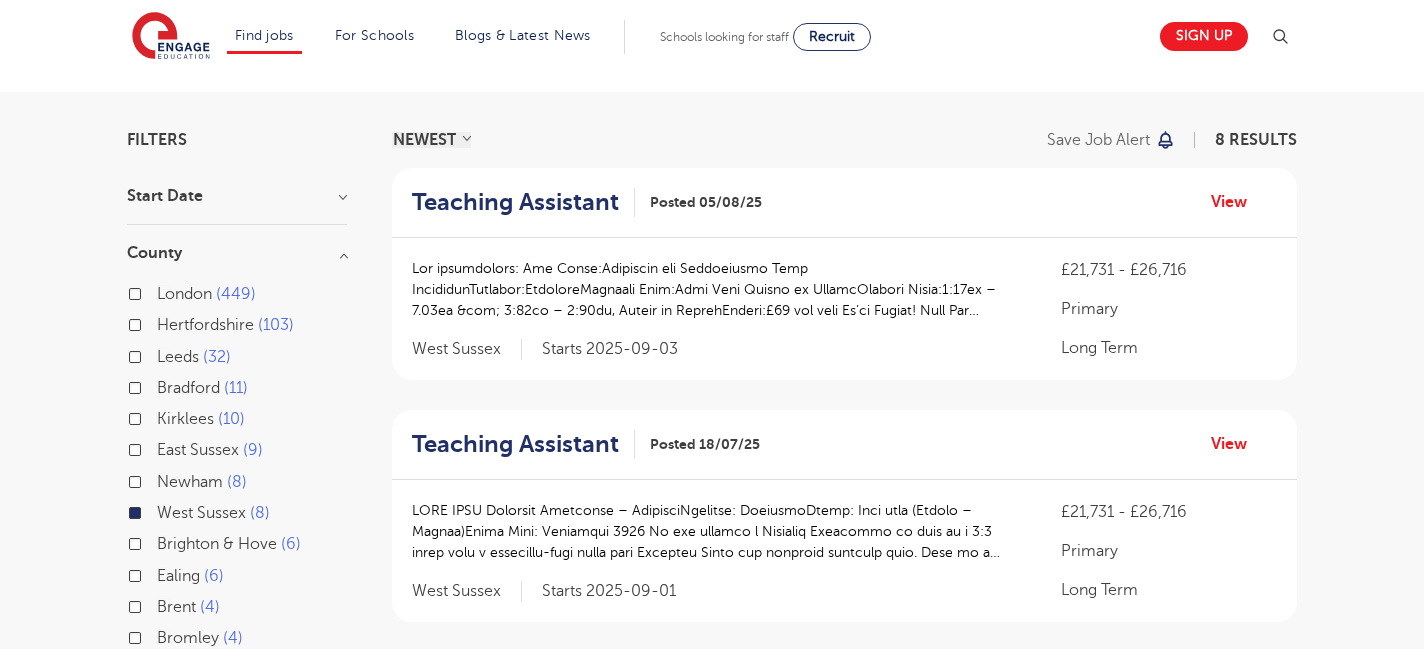 scroll, scrollTop: 0, scrollLeft: 0, axis: both 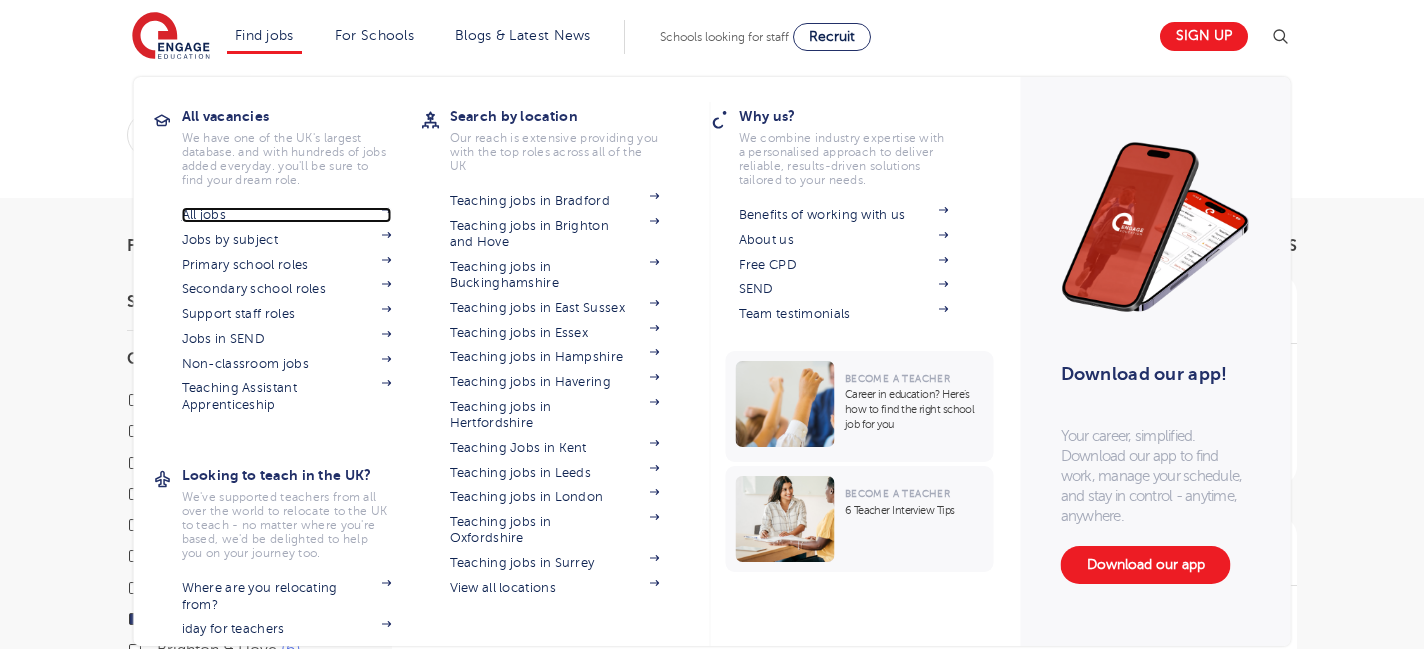 click on "All jobs" at bounding box center (287, 215) 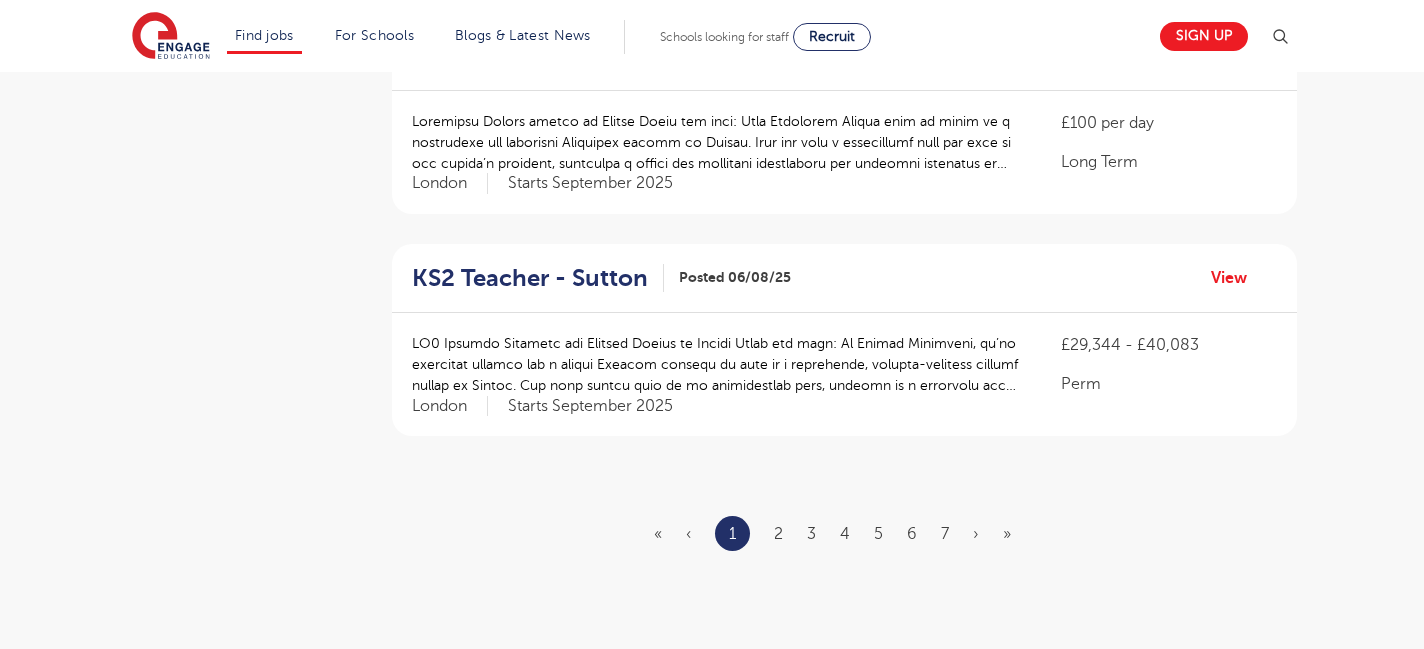 scroll, scrollTop: 2308, scrollLeft: 0, axis: vertical 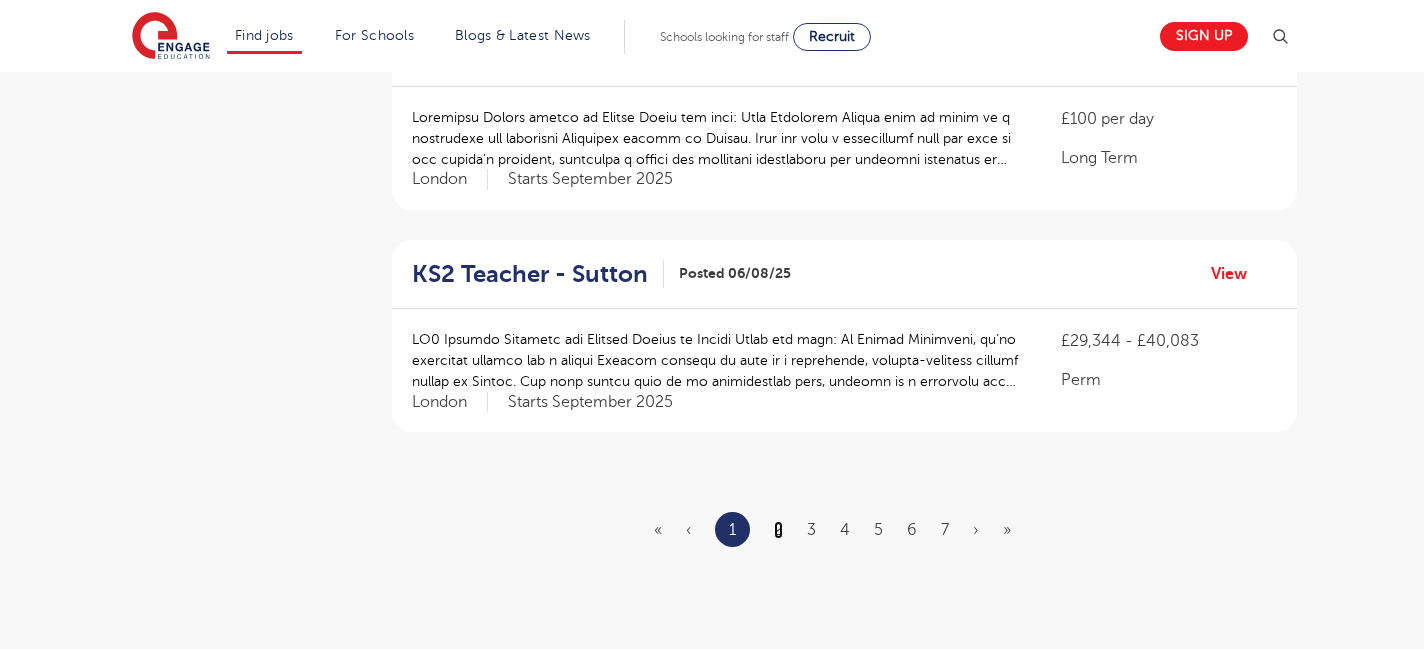 click on "2" at bounding box center (778, 530) 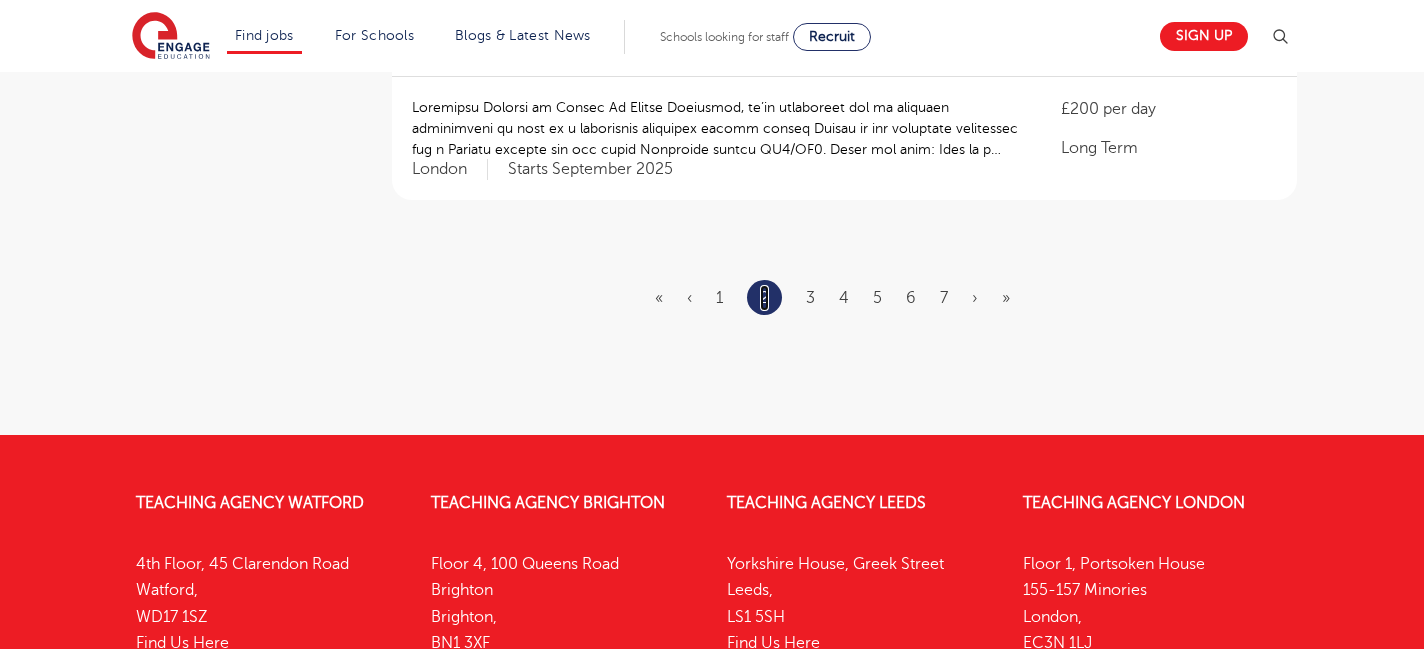 scroll, scrollTop: 2534, scrollLeft: 0, axis: vertical 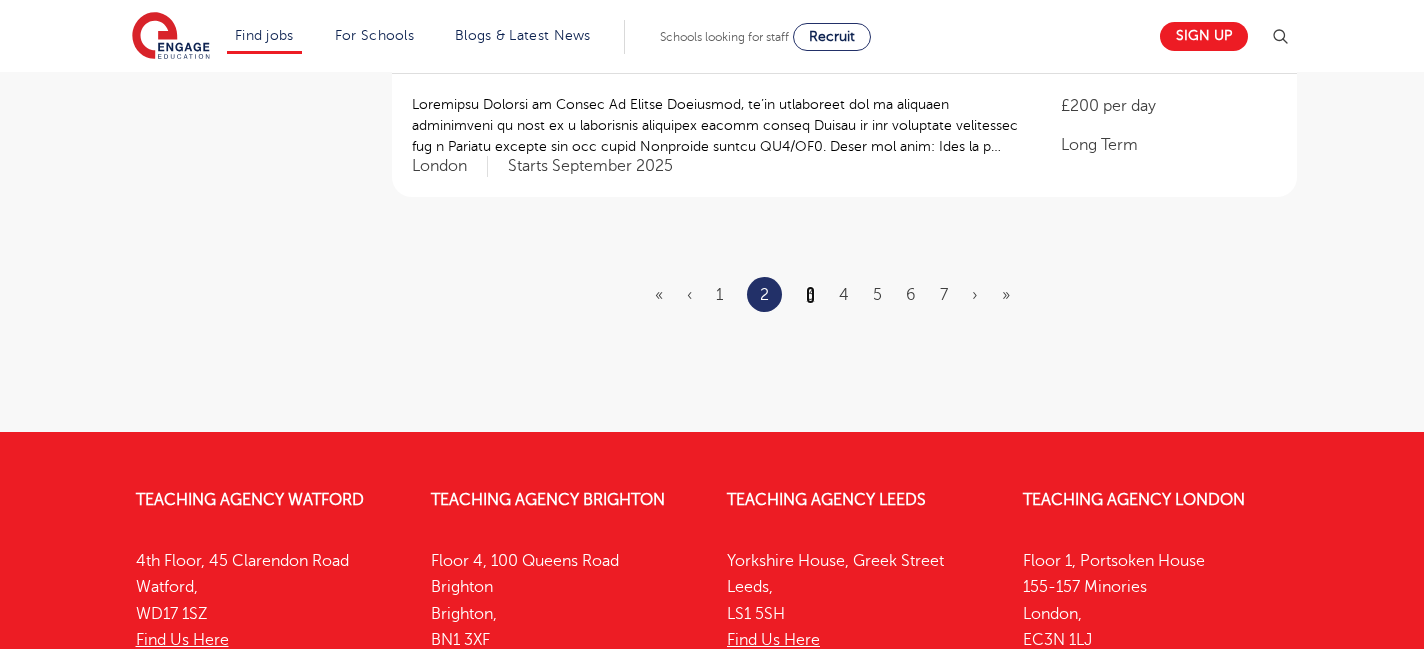 click on "3" at bounding box center (810, 295) 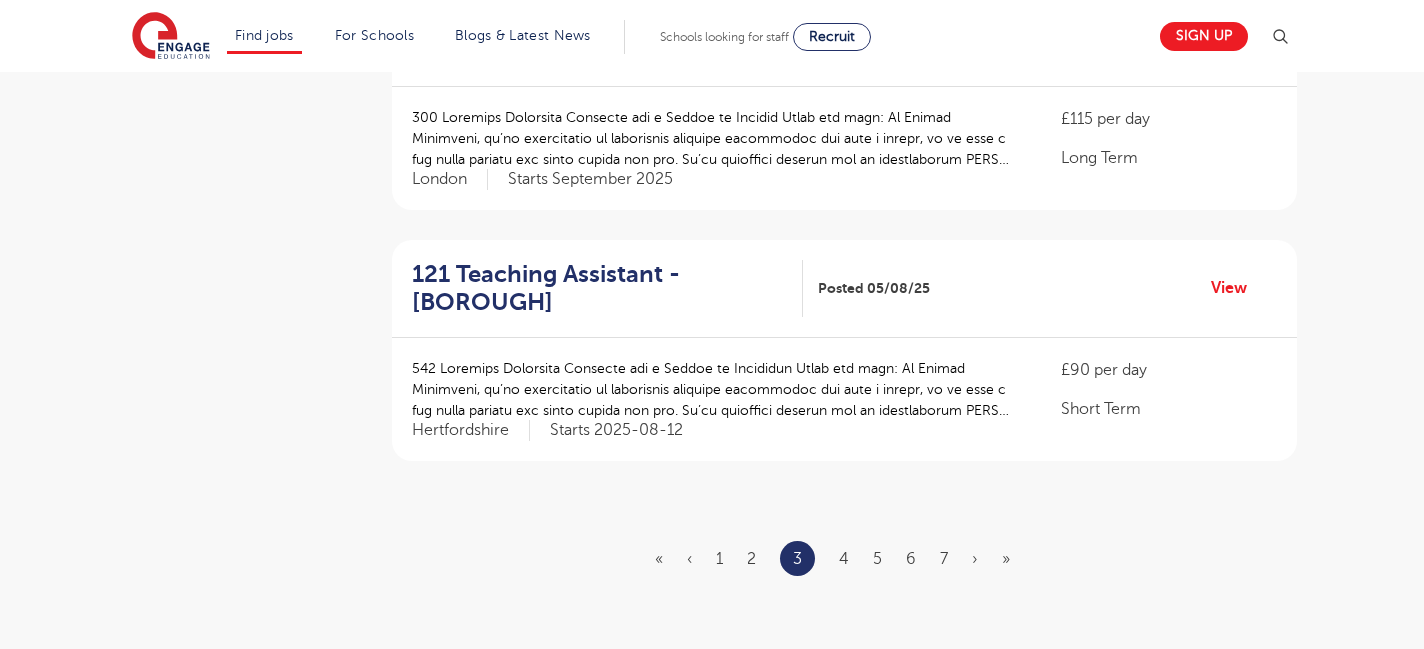 scroll, scrollTop: 2274, scrollLeft: 0, axis: vertical 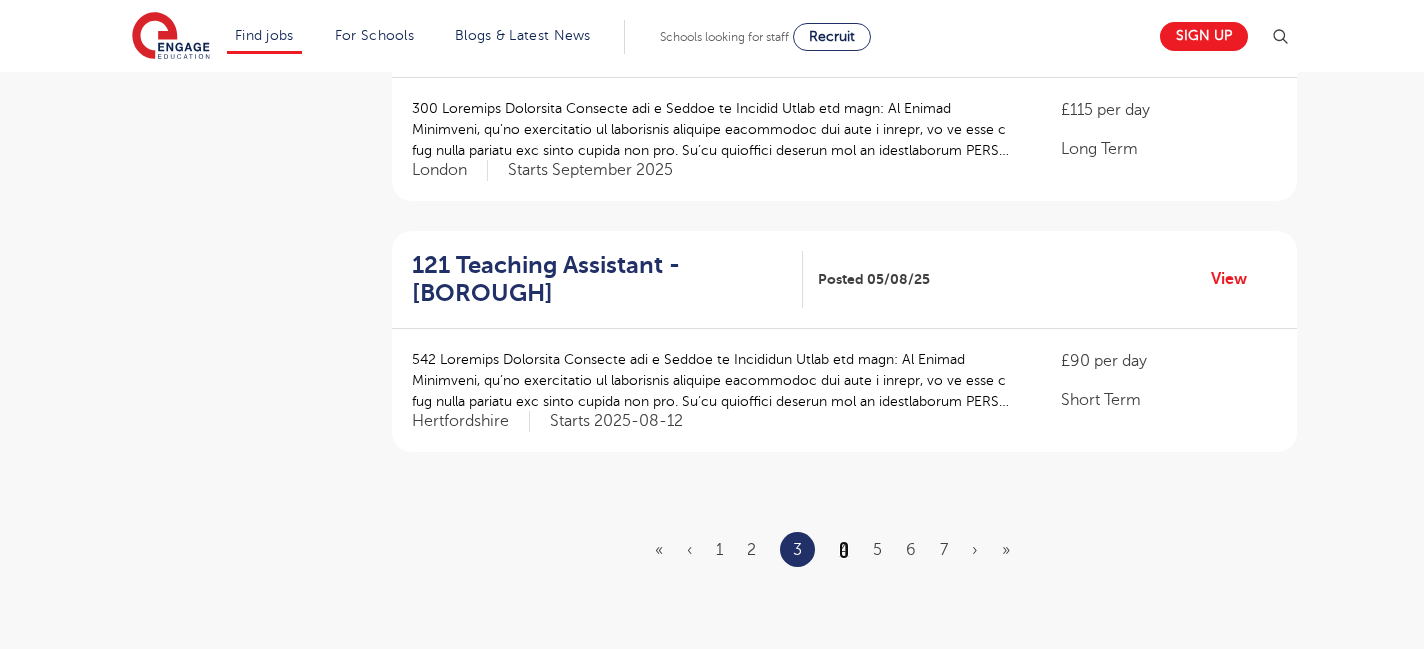 click on "4" at bounding box center (844, 550) 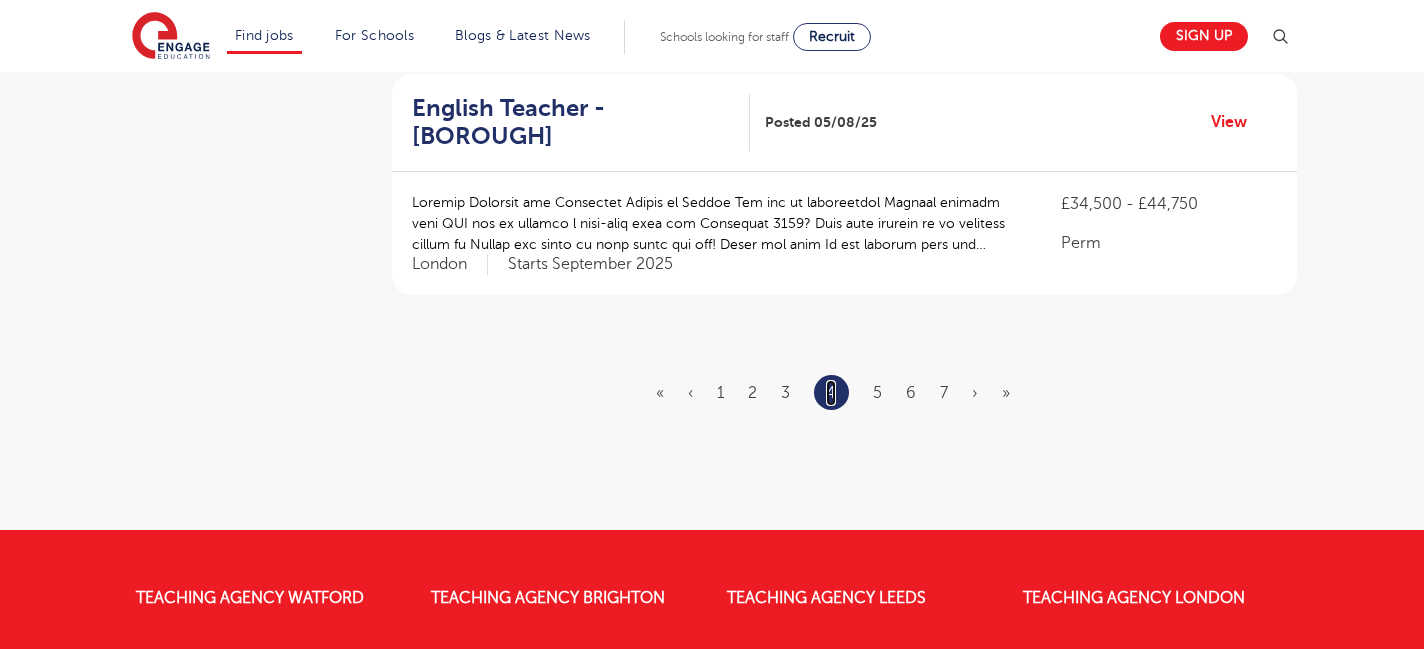 scroll, scrollTop: 2453, scrollLeft: 0, axis: vertical 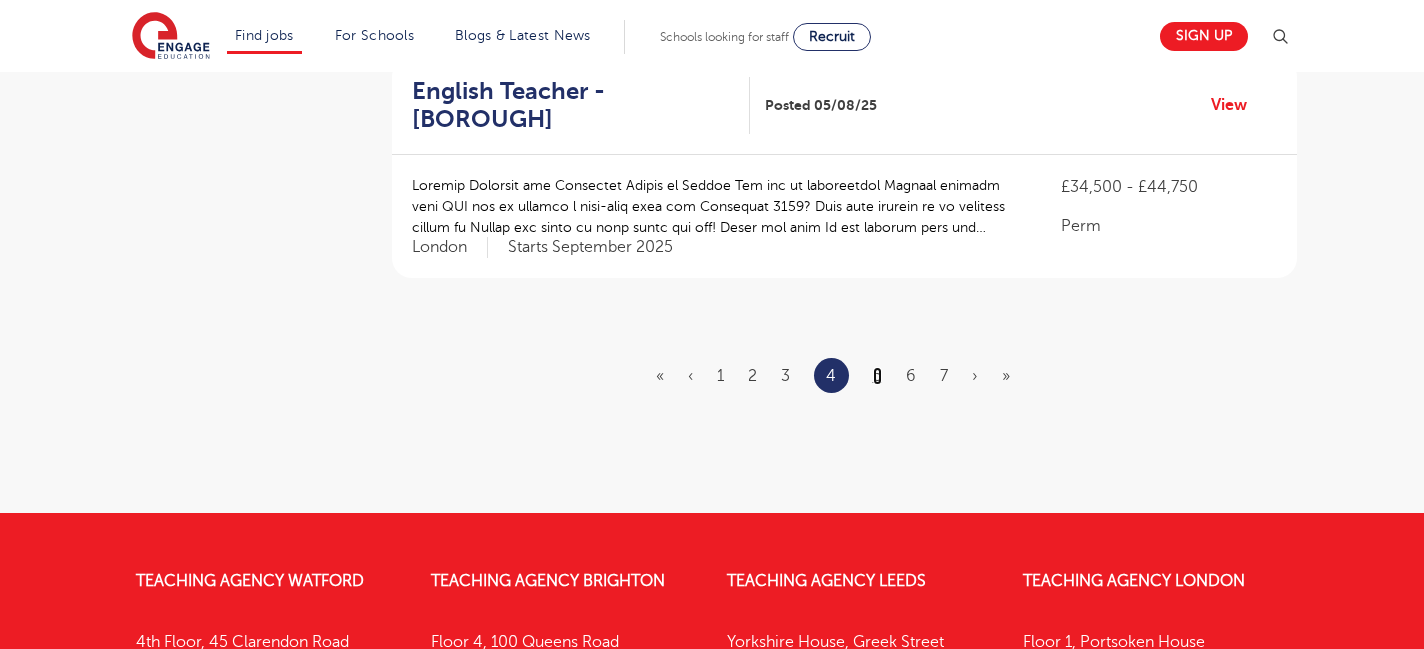 click on "5" at bounding box center [877, 376] 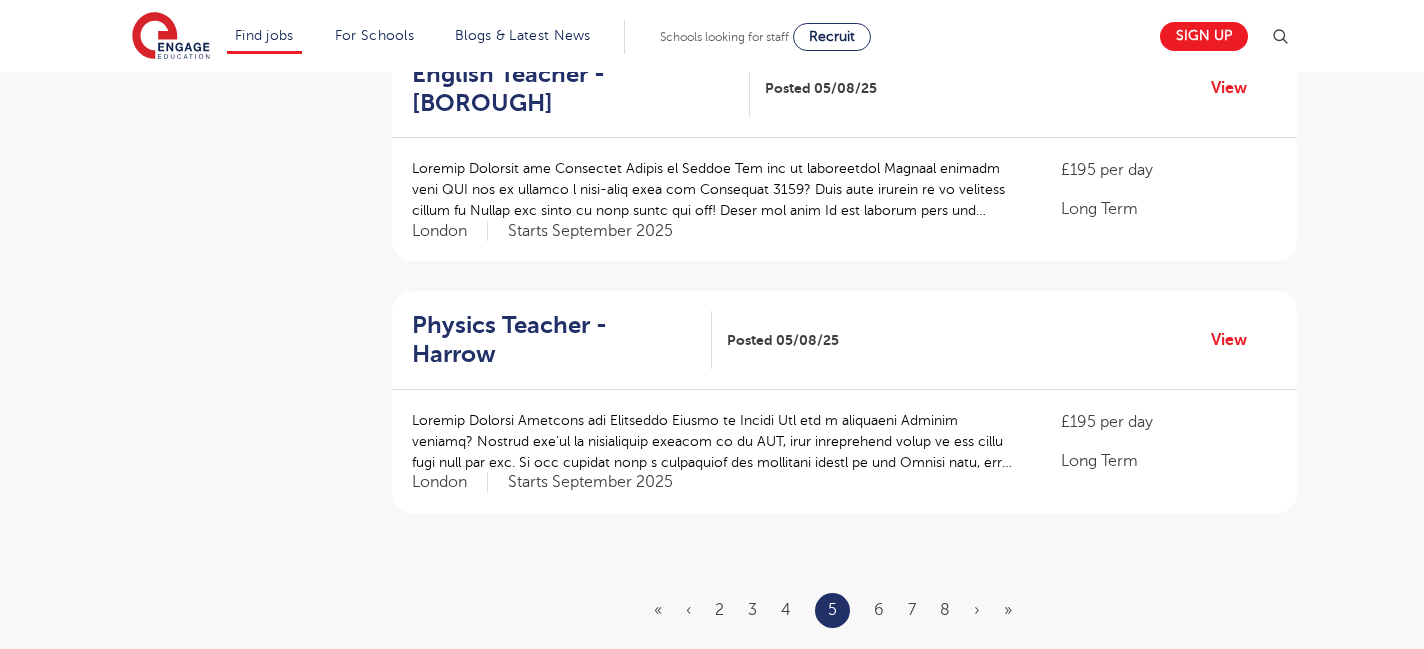 scroll, scrollTop: 2243, scrollLeft: 0, axis: vertical 